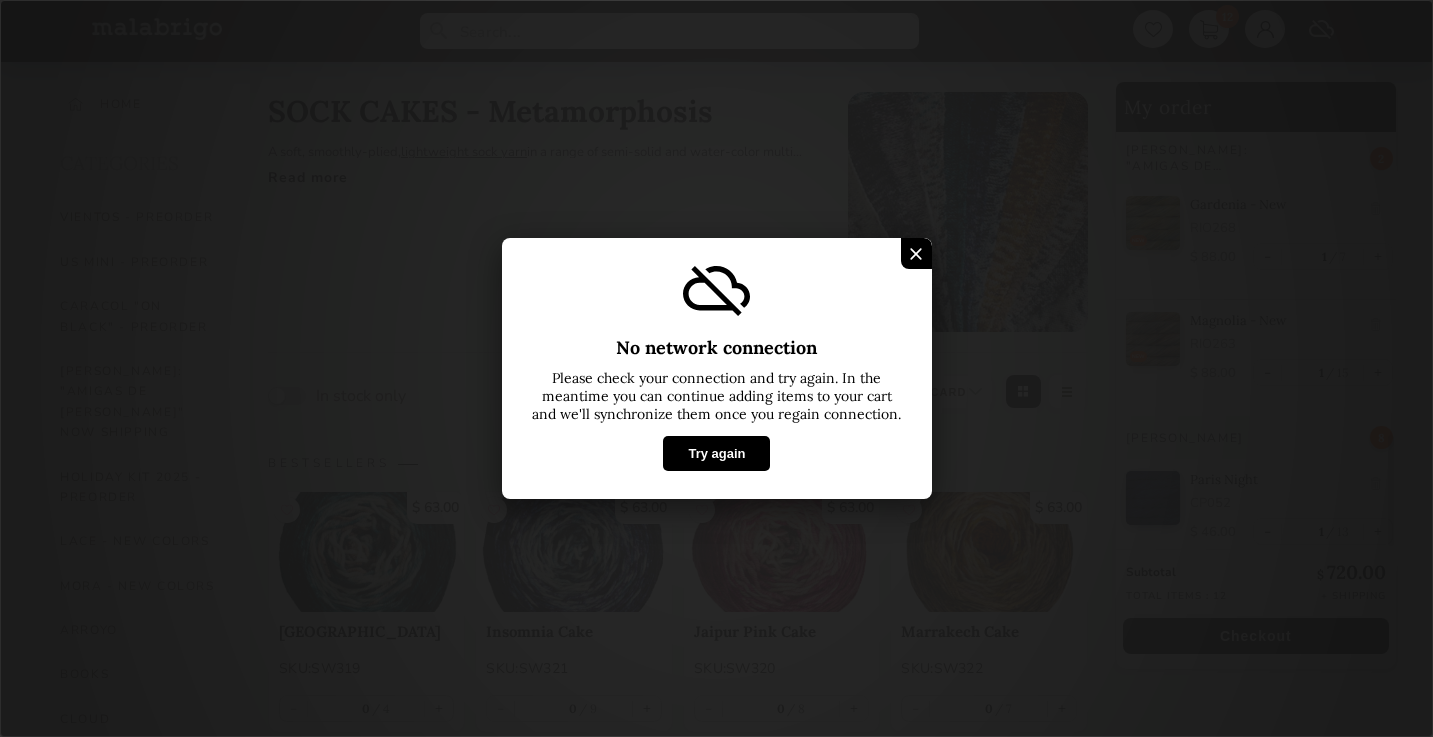select on "INDEX" 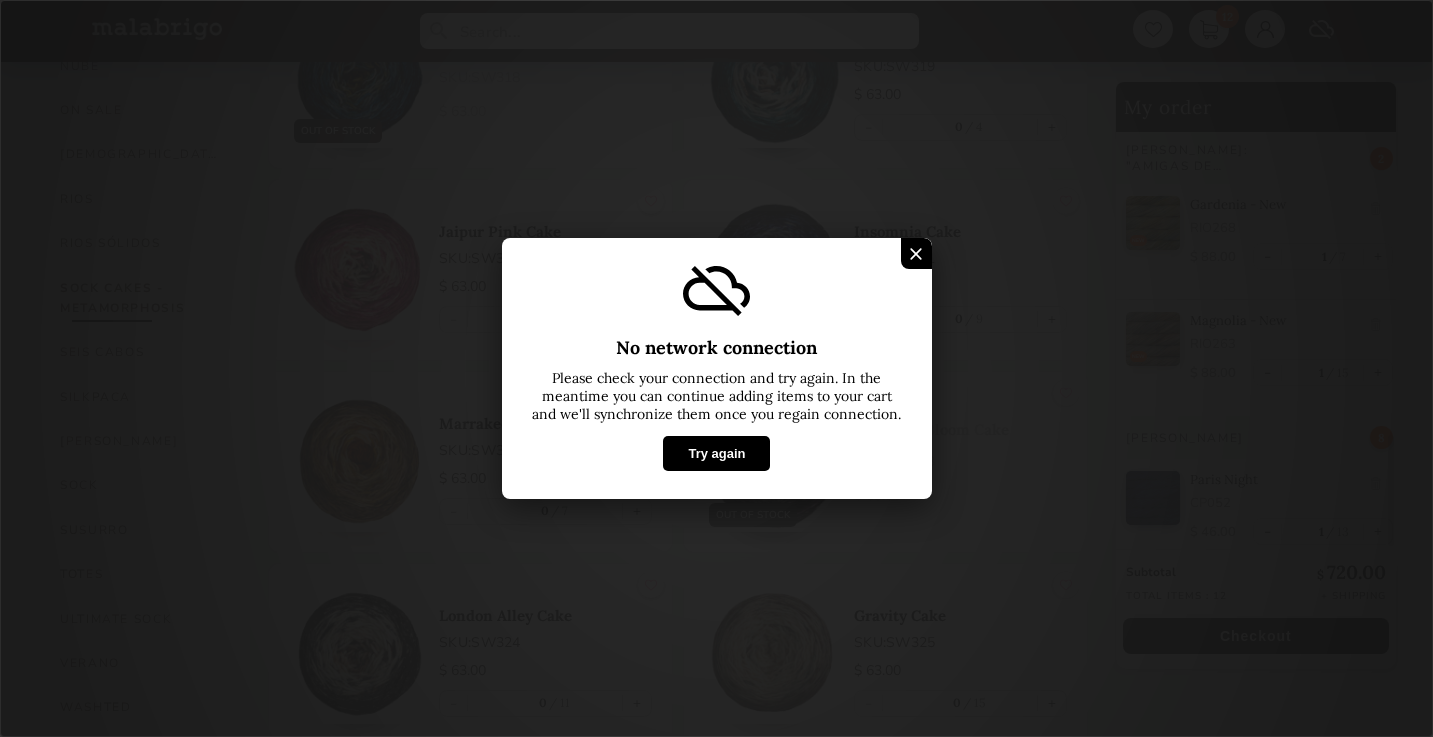 scroll, scrollTop: 1186, scrollLeft: 0, axis: vertical 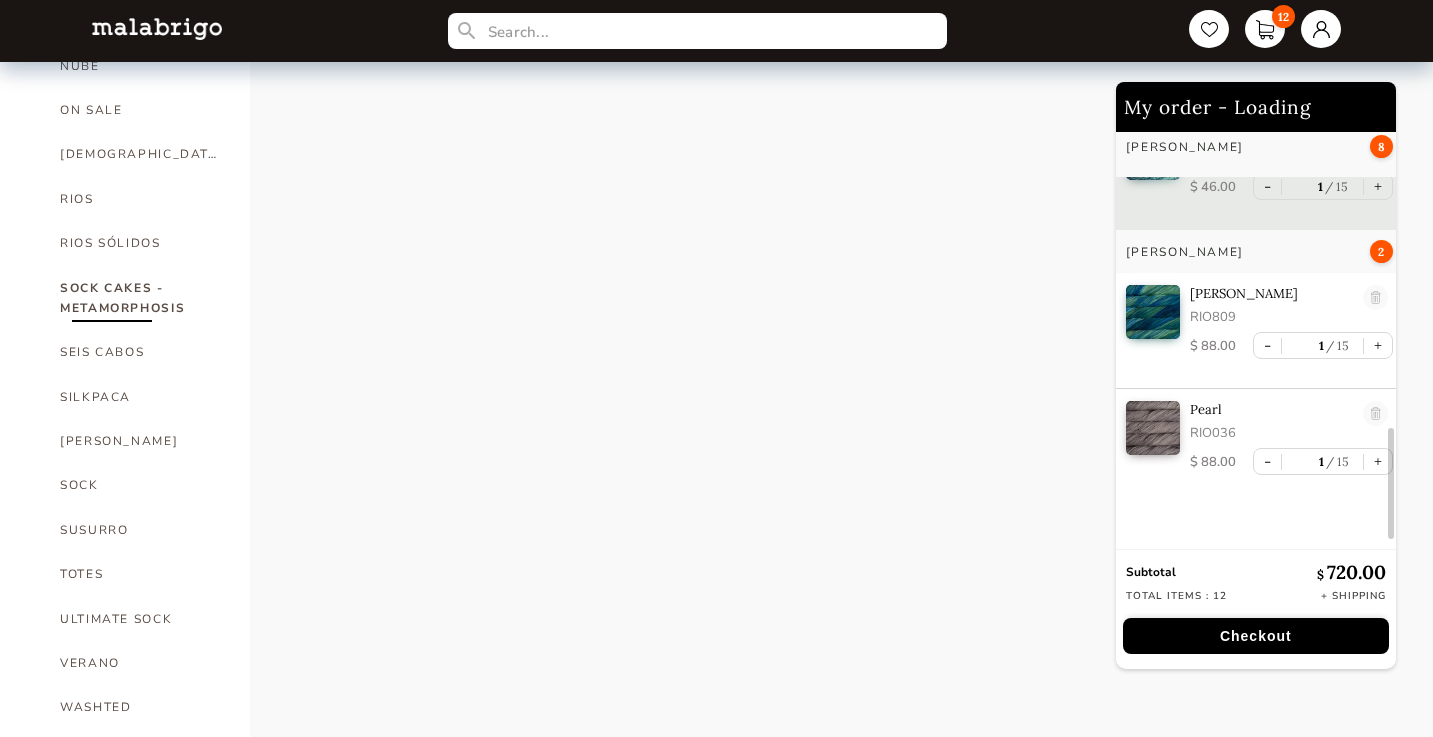 select on "INDEX" 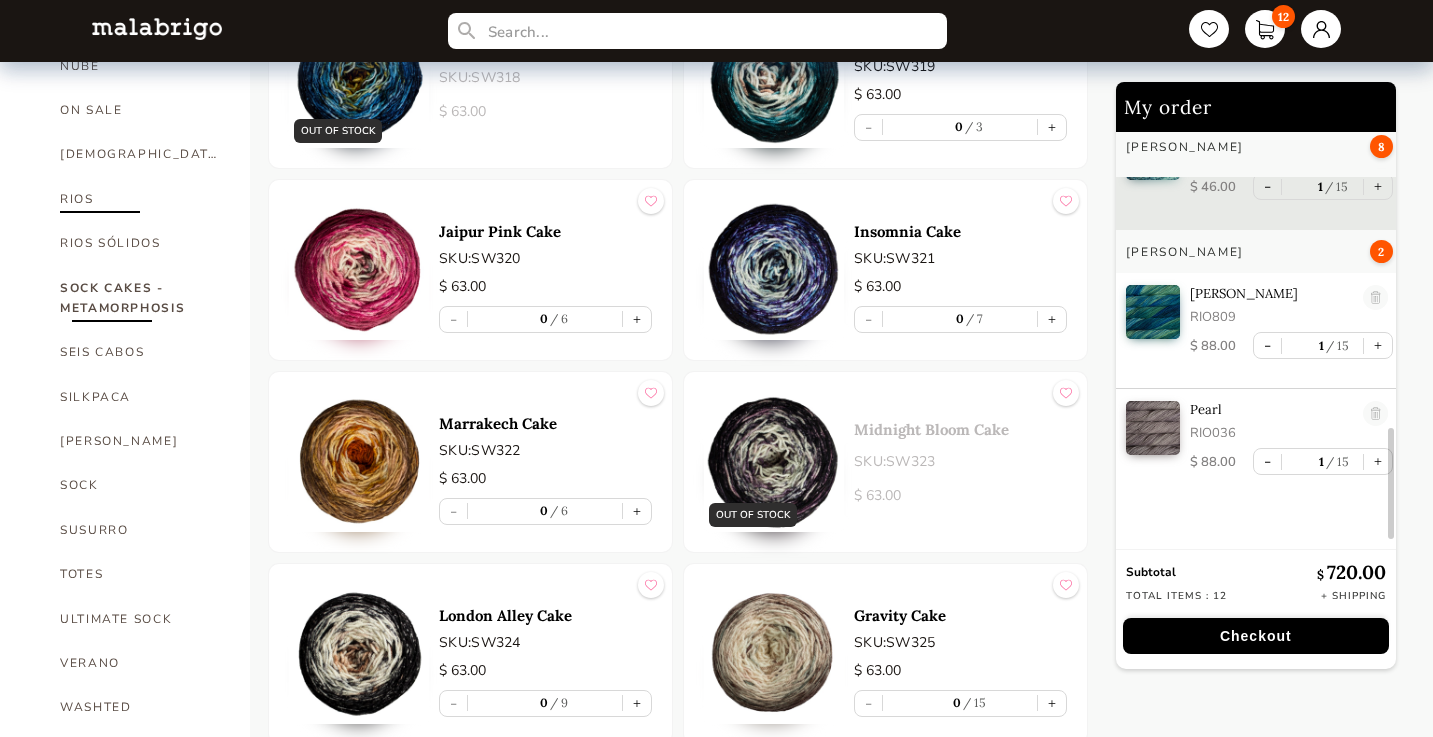 click on "RIOS" at bounding box center [140, 199] 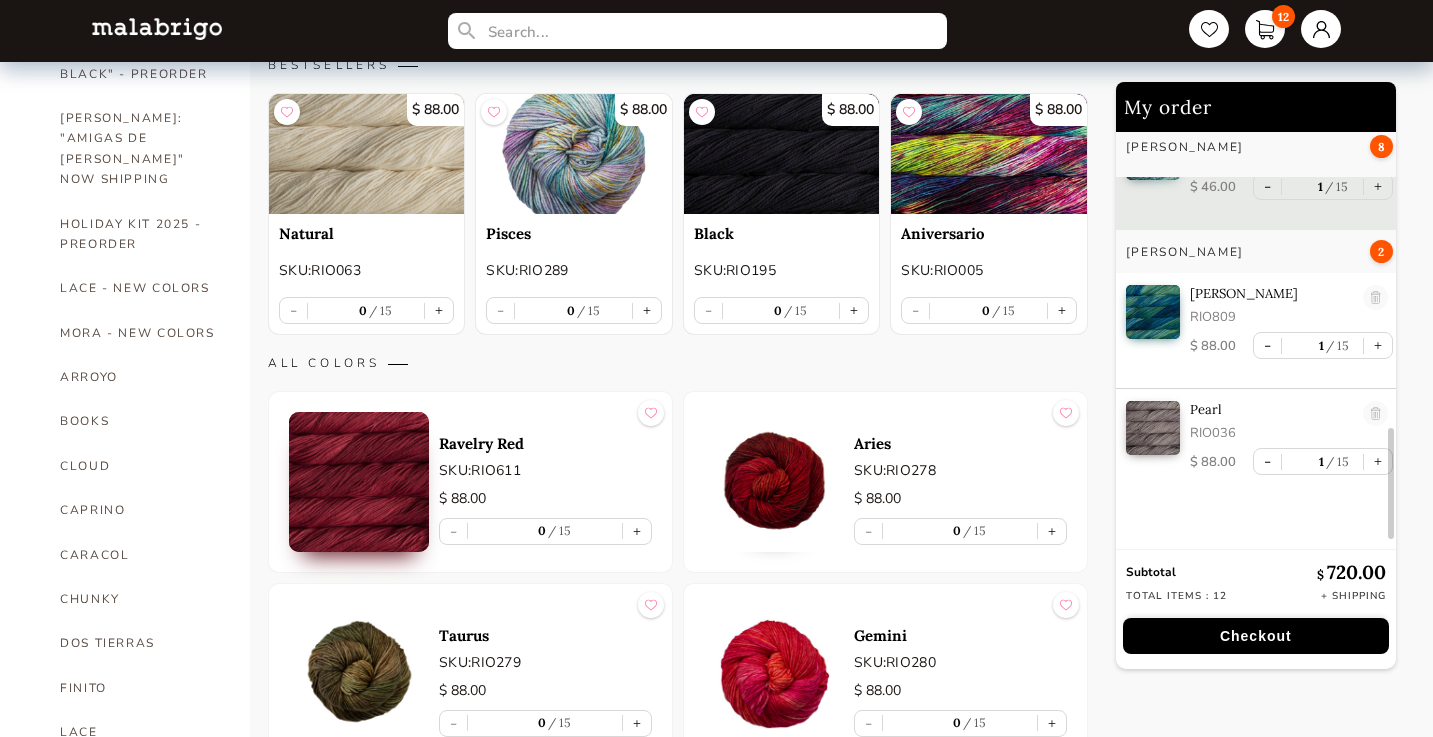 scroll, scrollTop: 329, scrollLeft: 0, axis: vertical 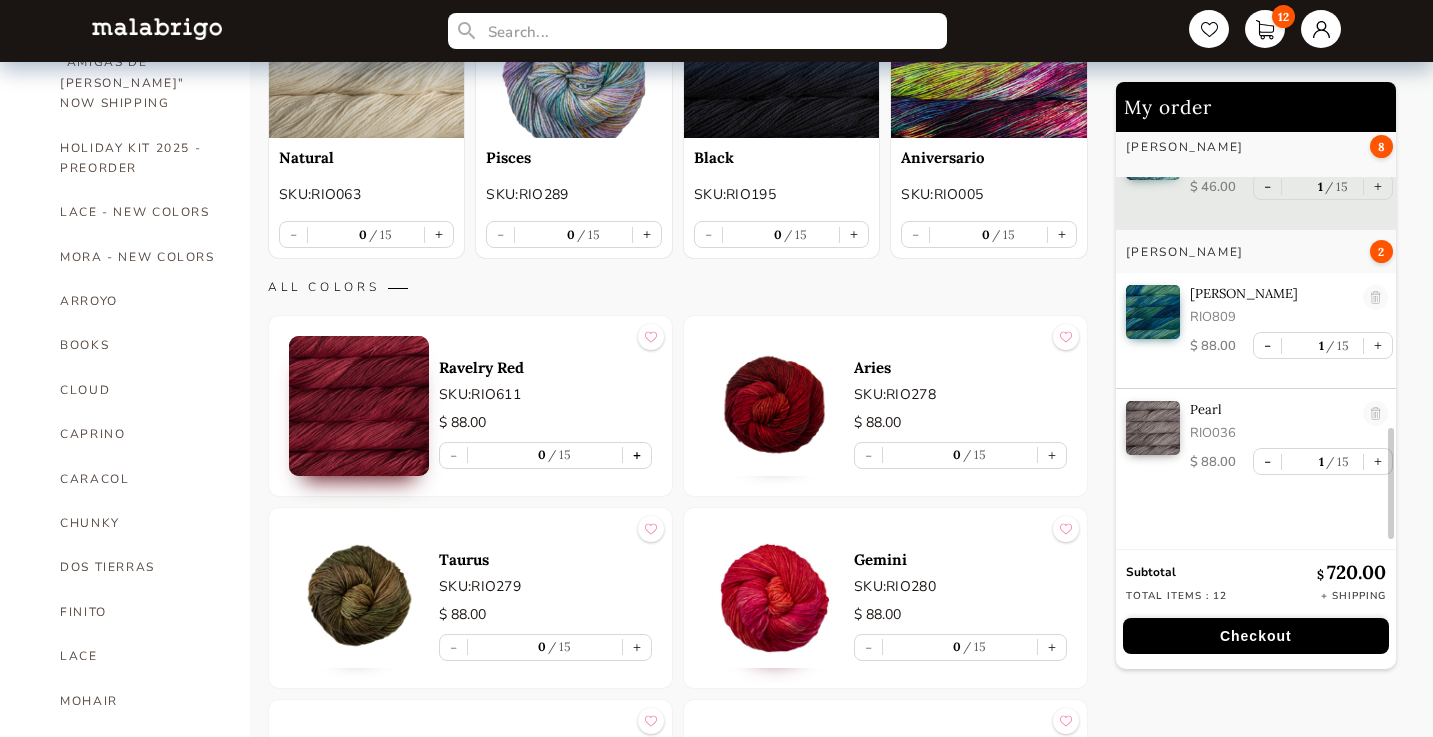 click on "+" at bounding box center [637, 455] 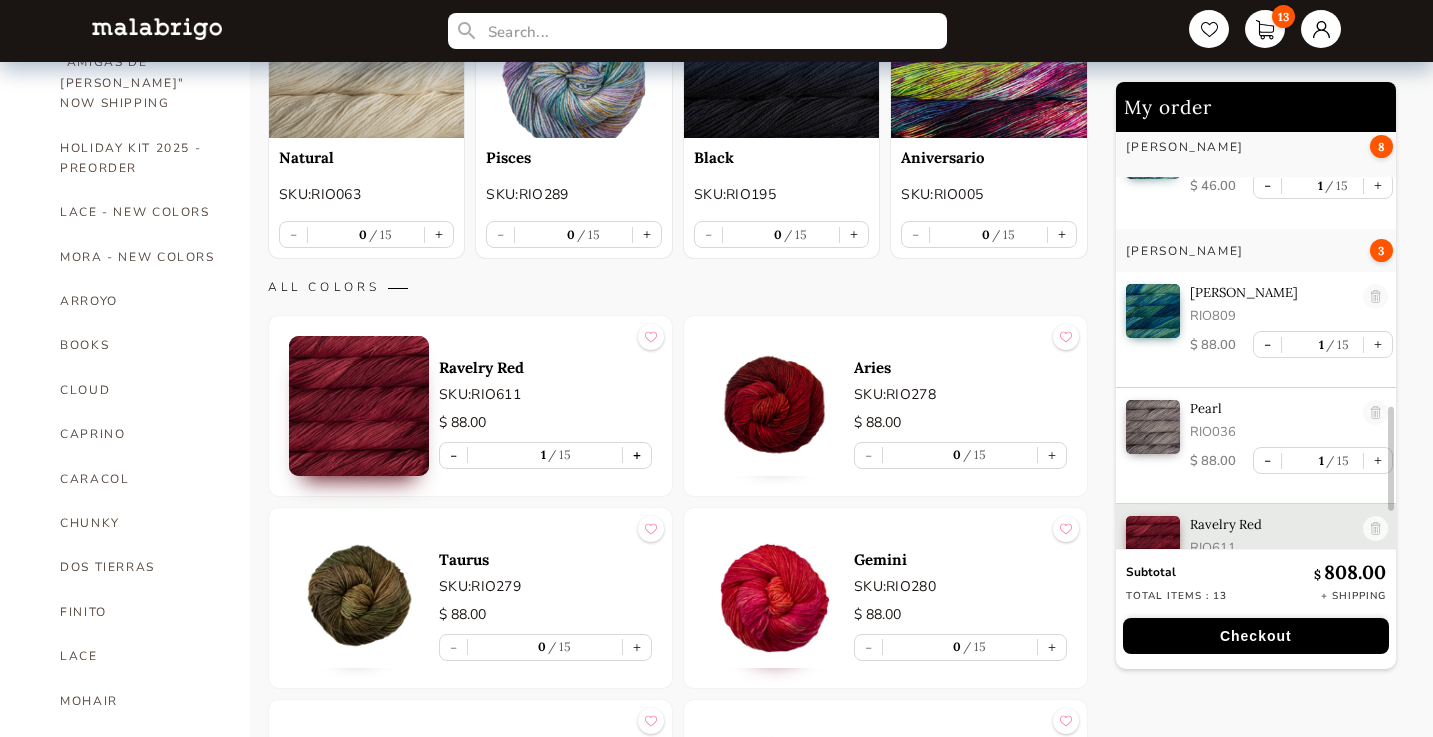 scroll, scrollTop: 1223, scrollLeft: 0, axis: vertical 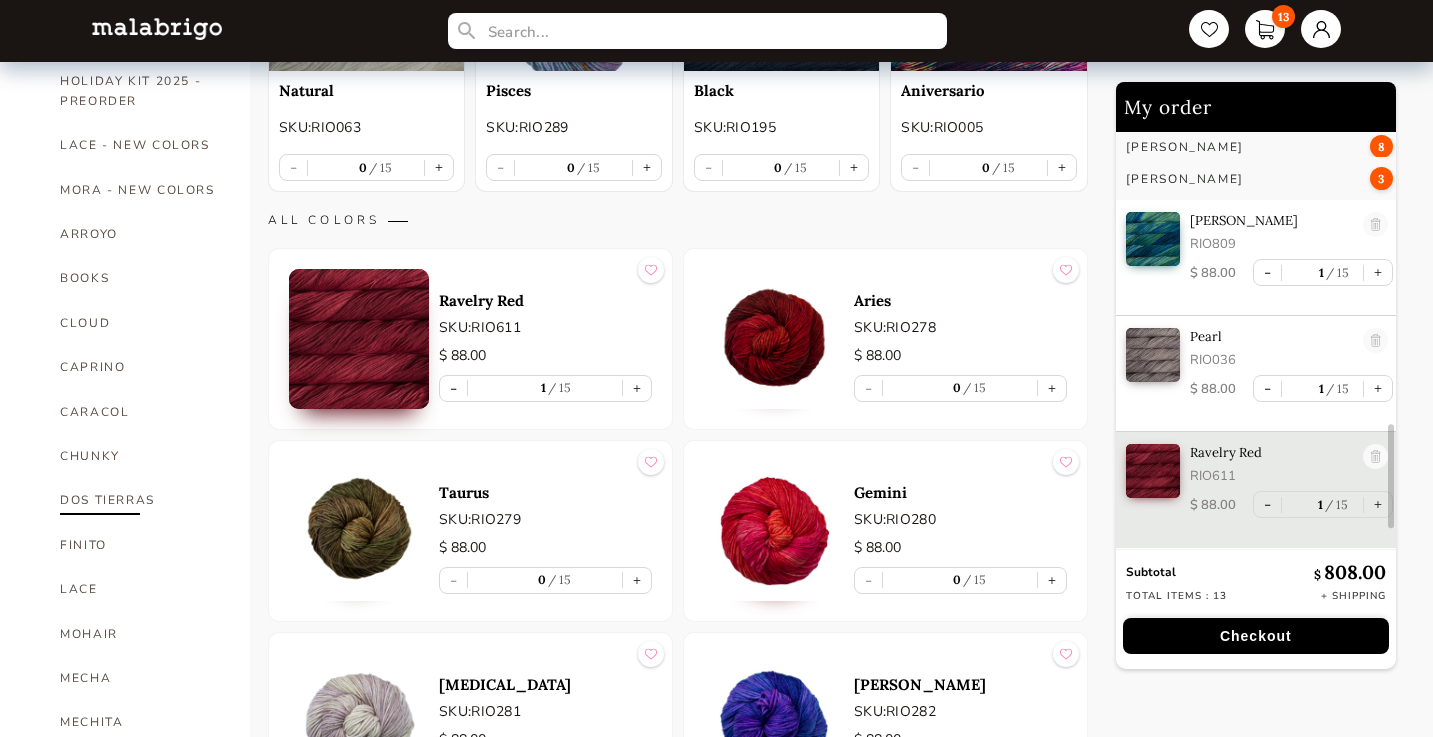 click on "DOS TIERRAS" at bounding box center (140, 500) 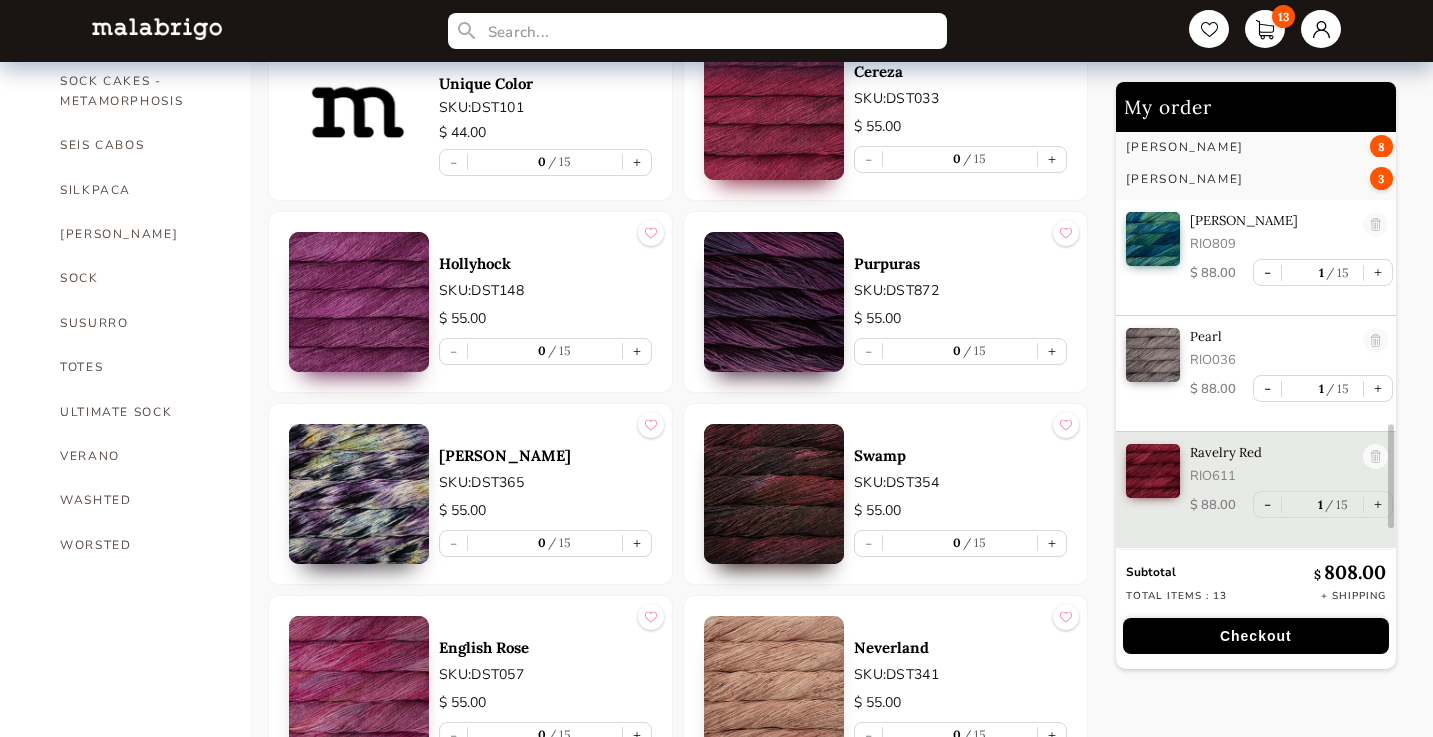 scroll, scrollTop: 1394, scrollLeft: 0, axis: vertical 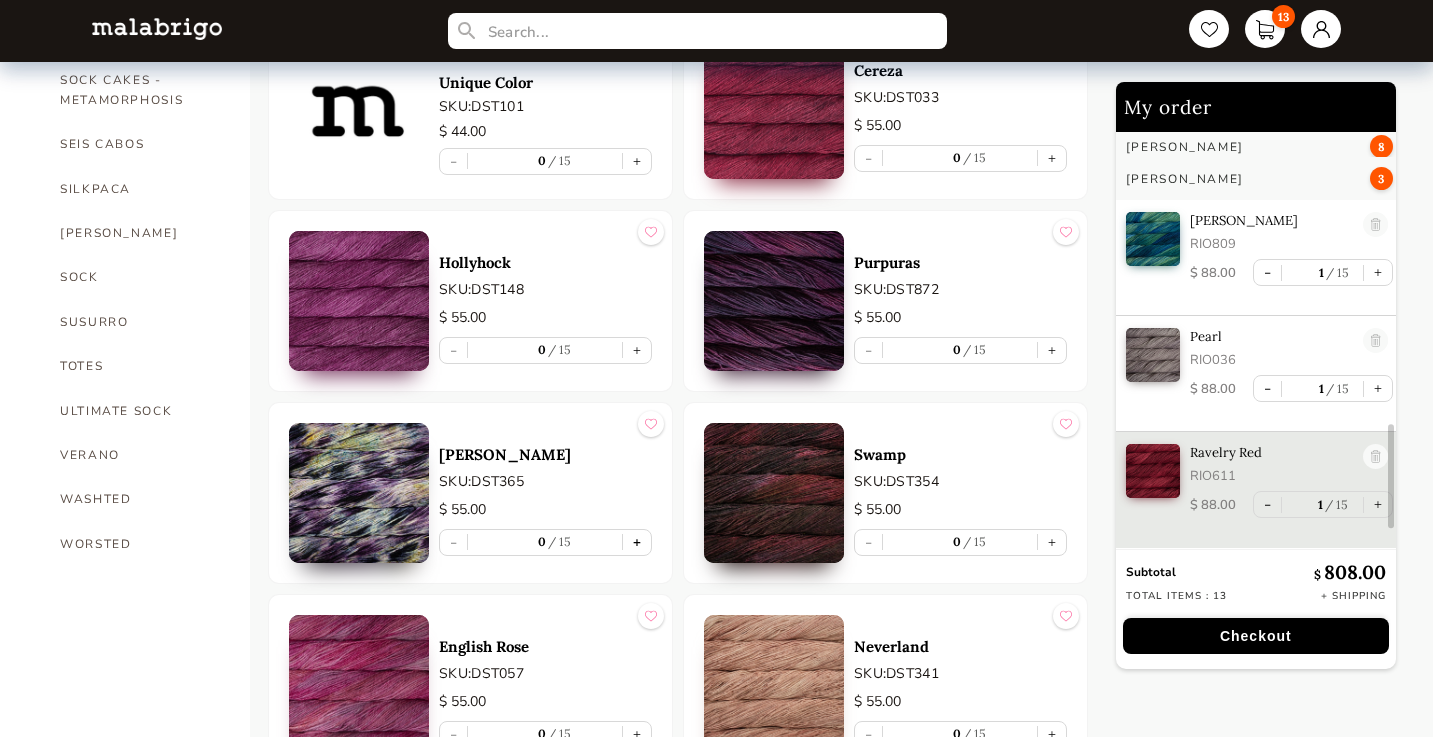 click on "+" at bounding box center (637, 542) 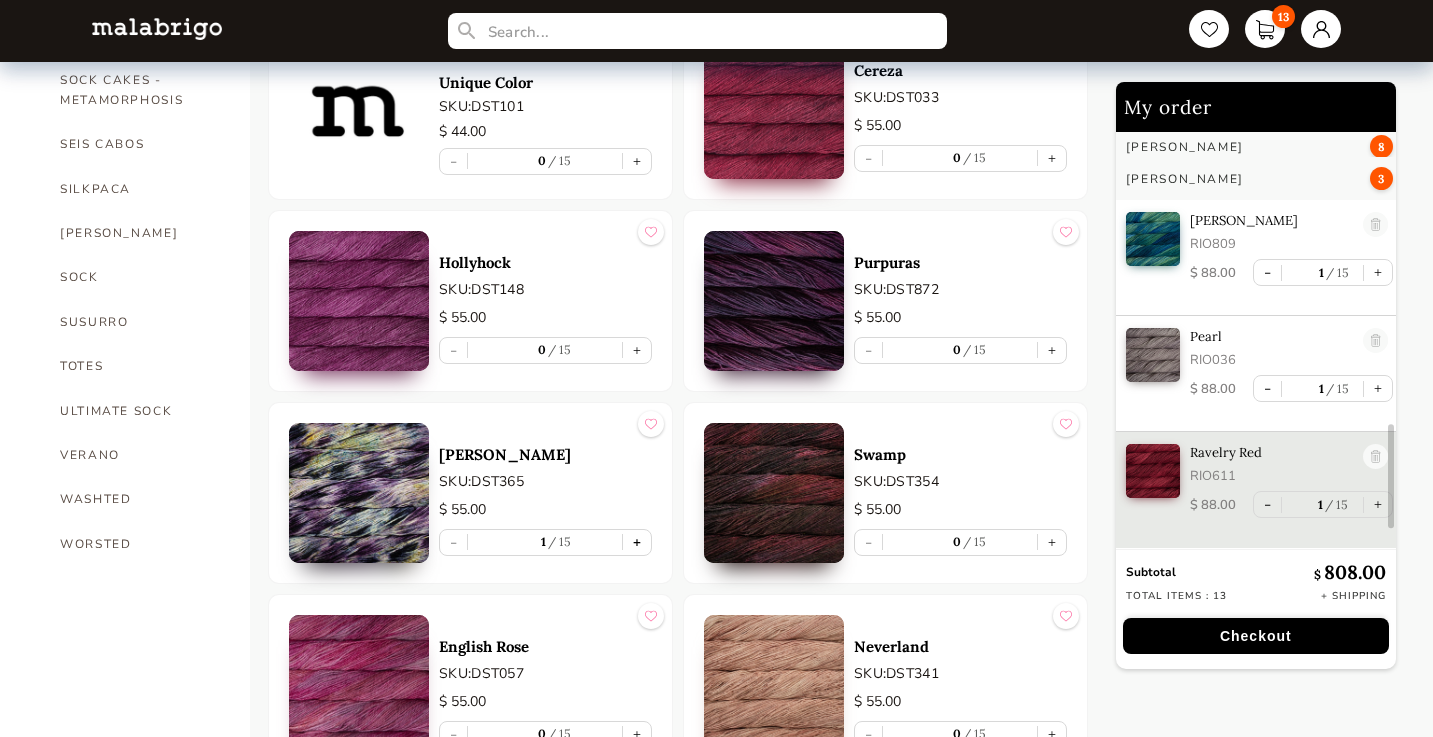scroll, scrollTop: 974, scrollLeft: 0, axis: vertical 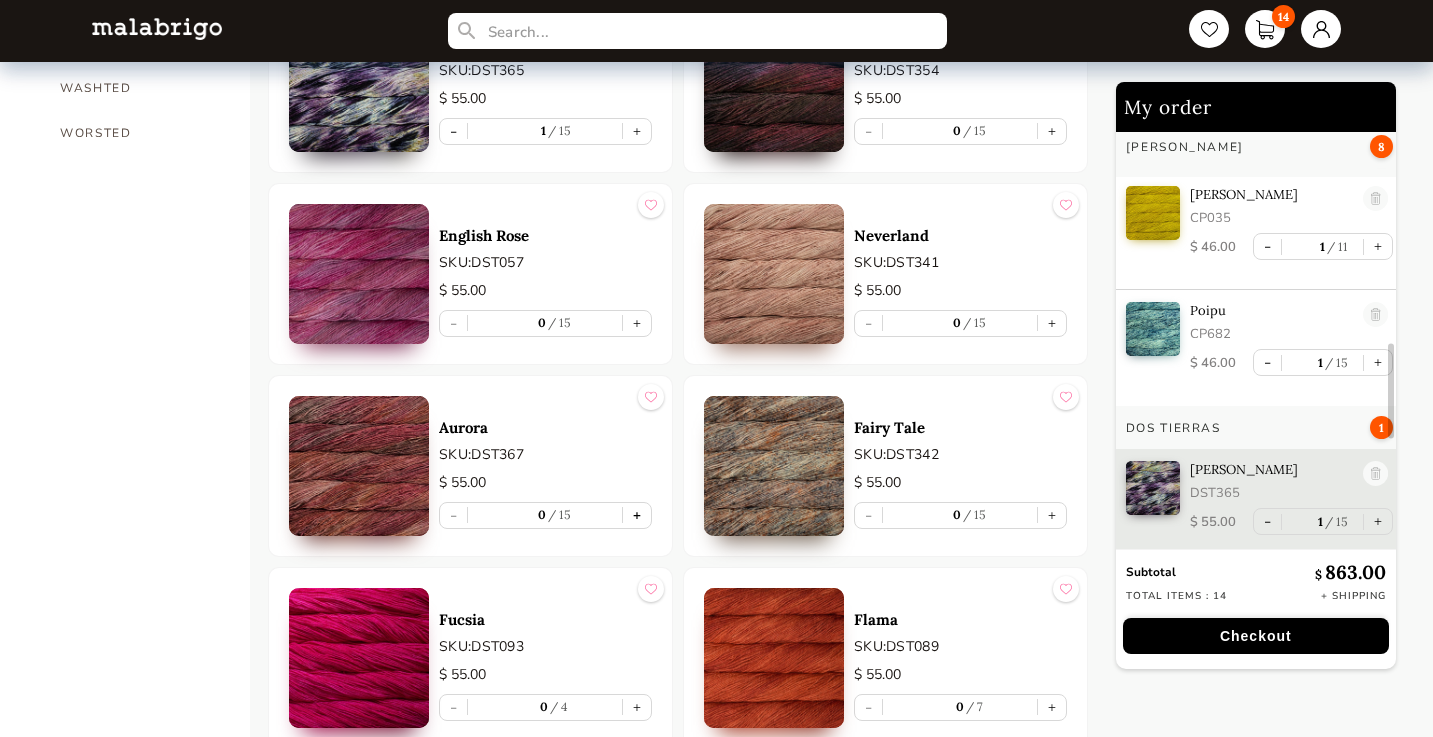 click on "+" at bounding box center (637, 515) 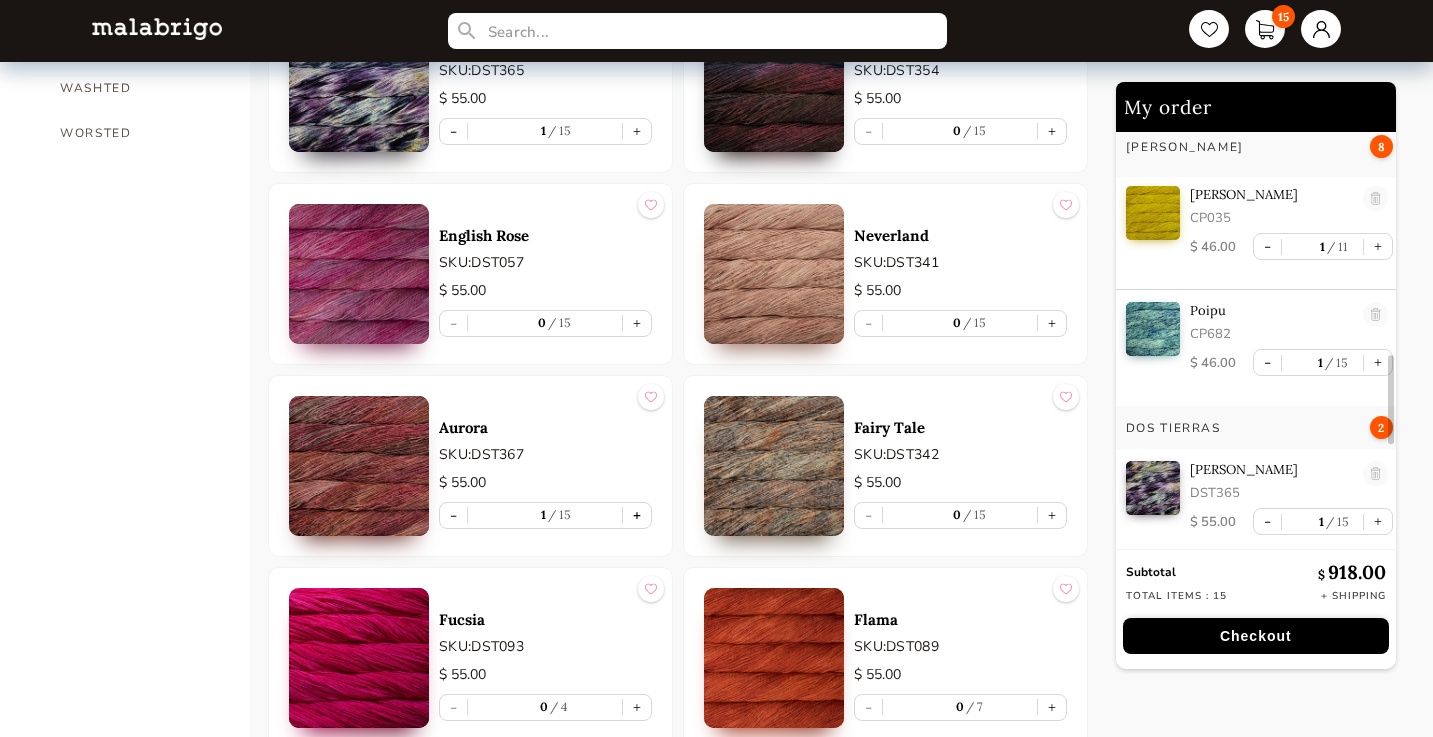 scroll, scrollTop: 1090, scrollLeft: 0, axis: vertical 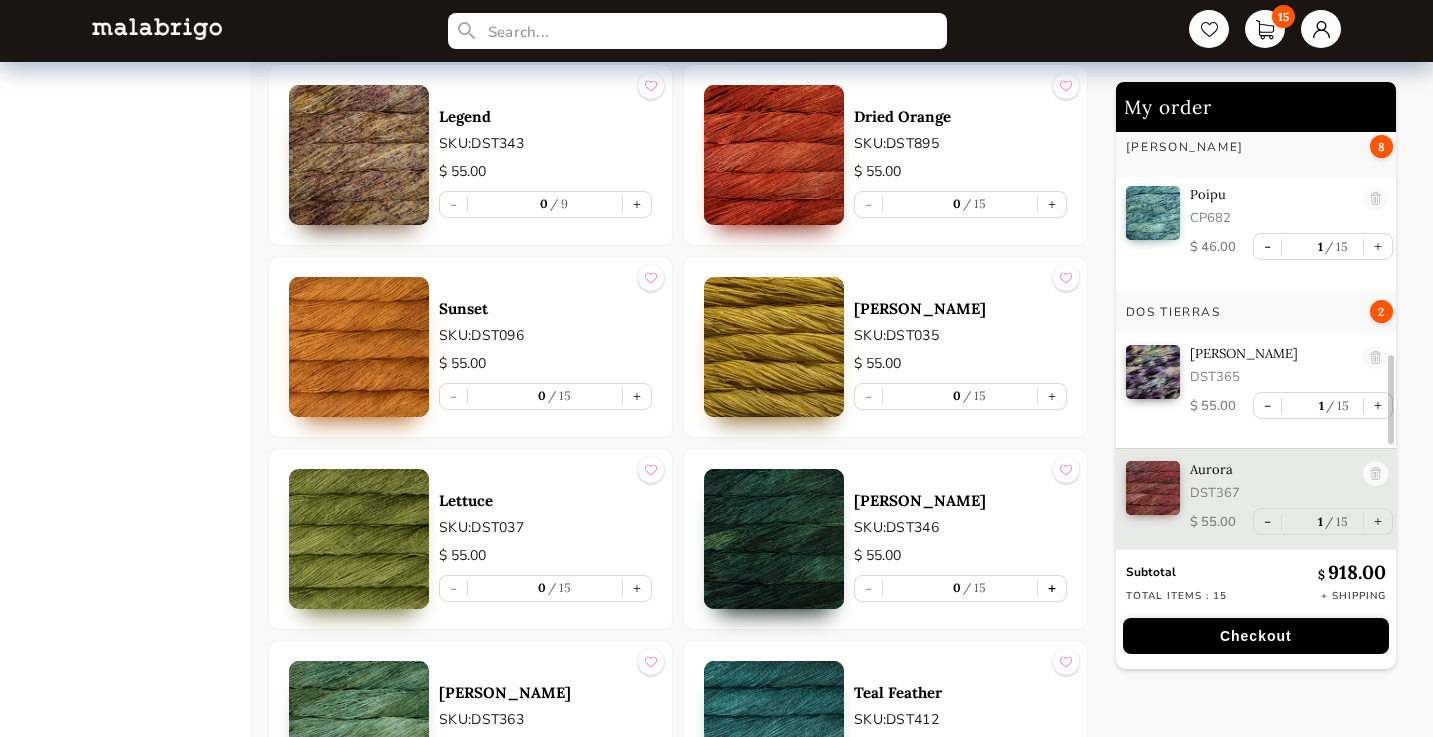 click on "+" at bounding box center [1052, 588] 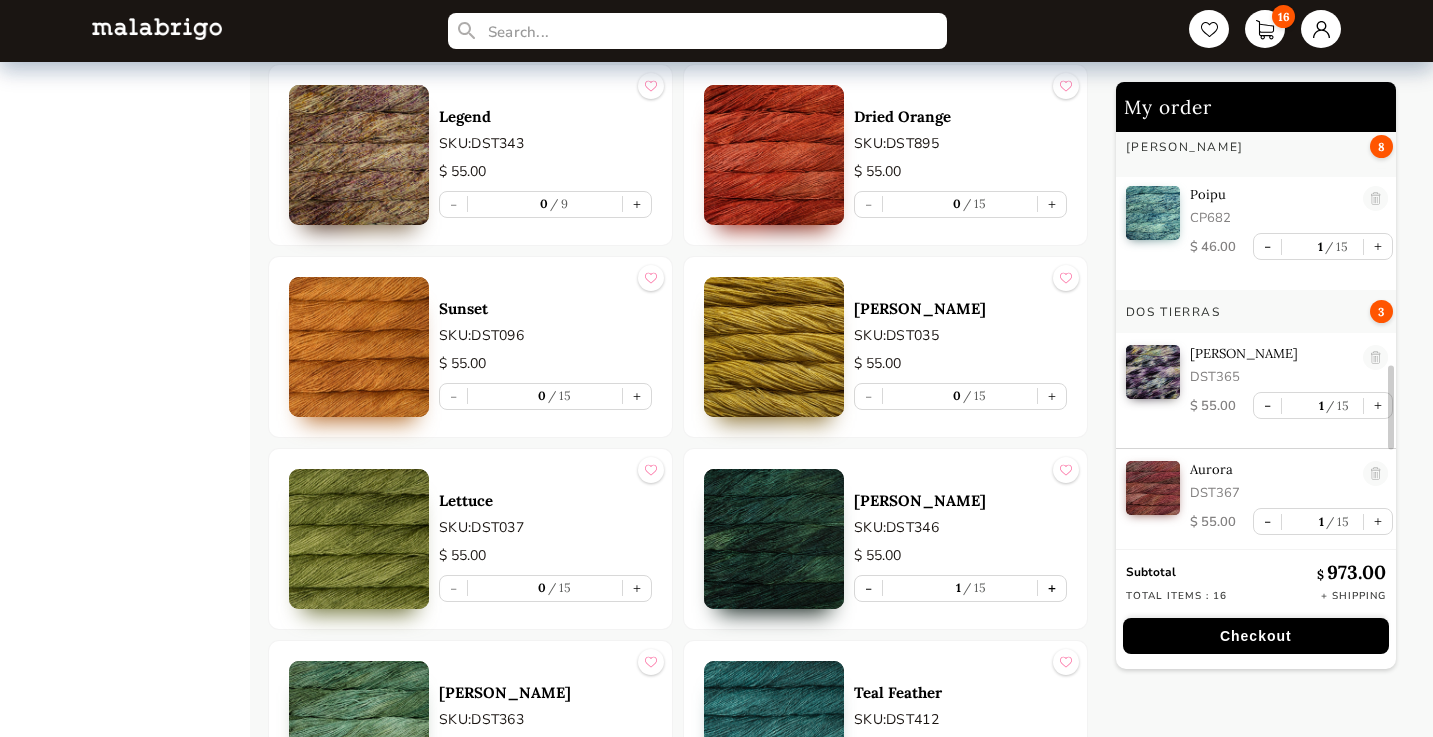 scroll, scrollTop: 1206, scrollLeft: 0, axis: vertical 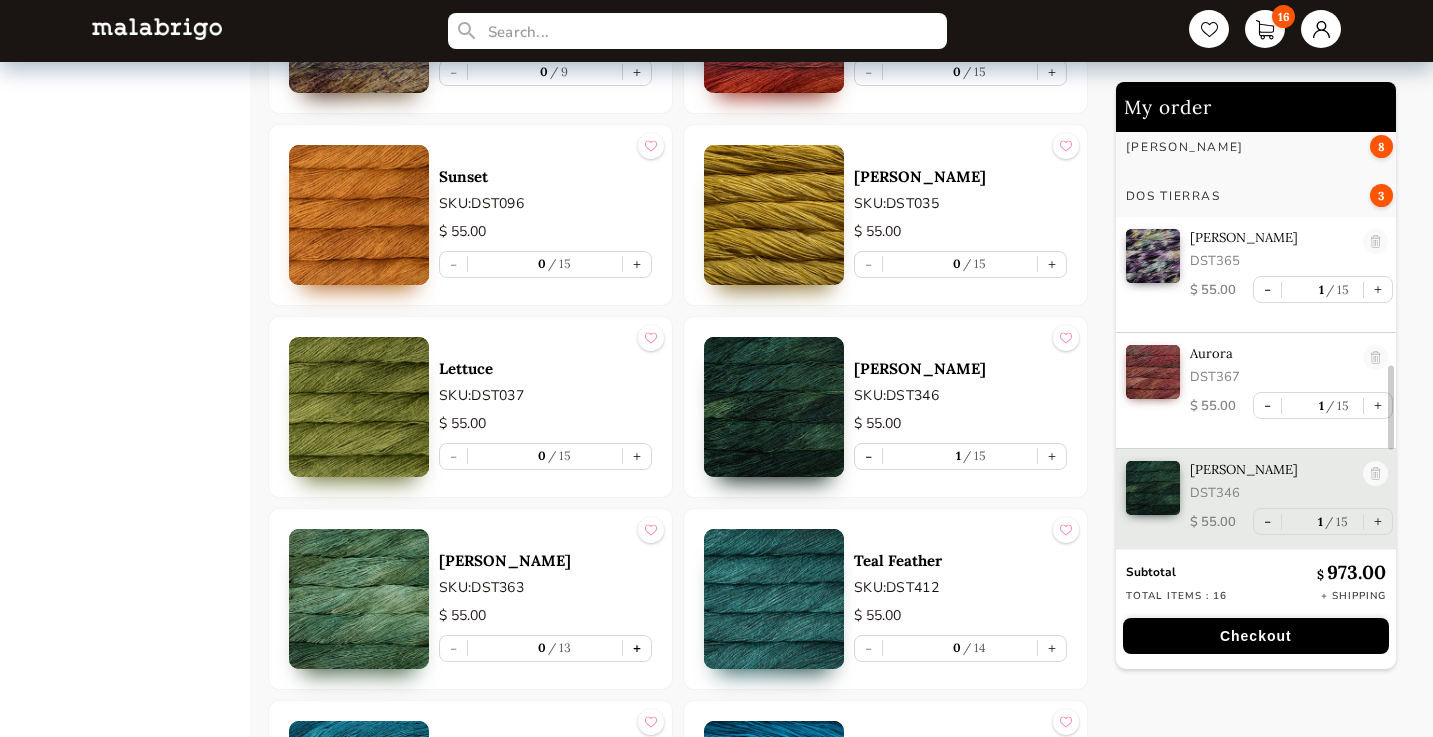 click on "+" at bounding box center (637, 648) 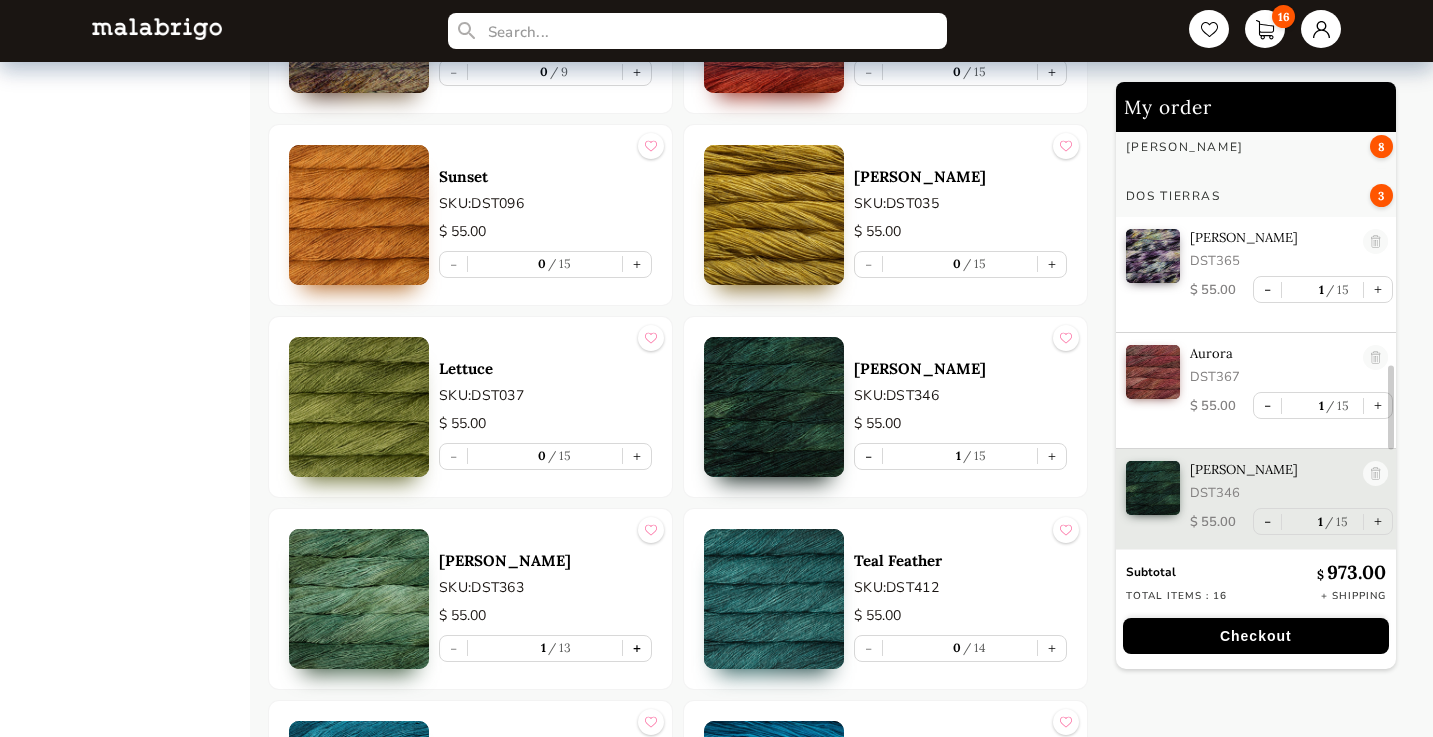 scroll, scrollTop: 1322, scrollLeft: 0, axis: vertical 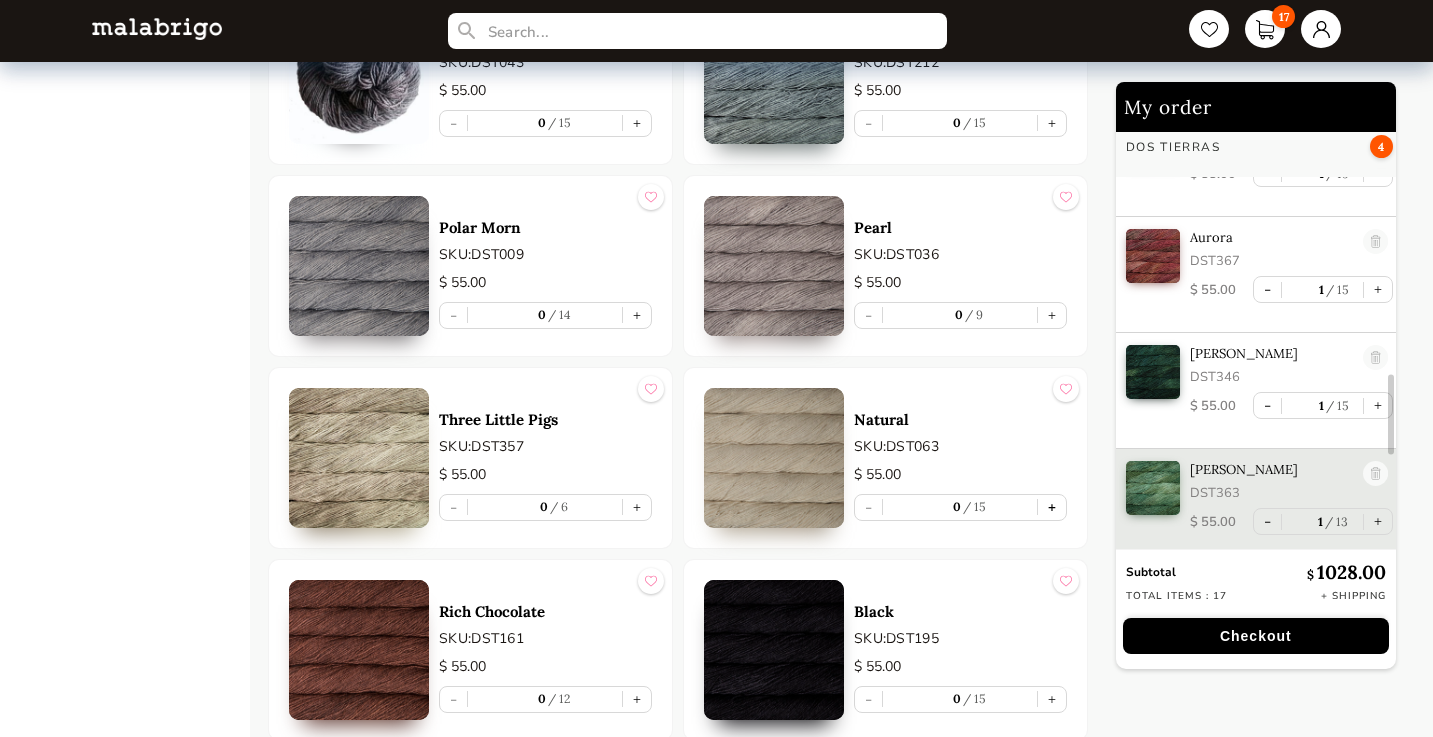 click on "+" at bounding box center (1052, 507) 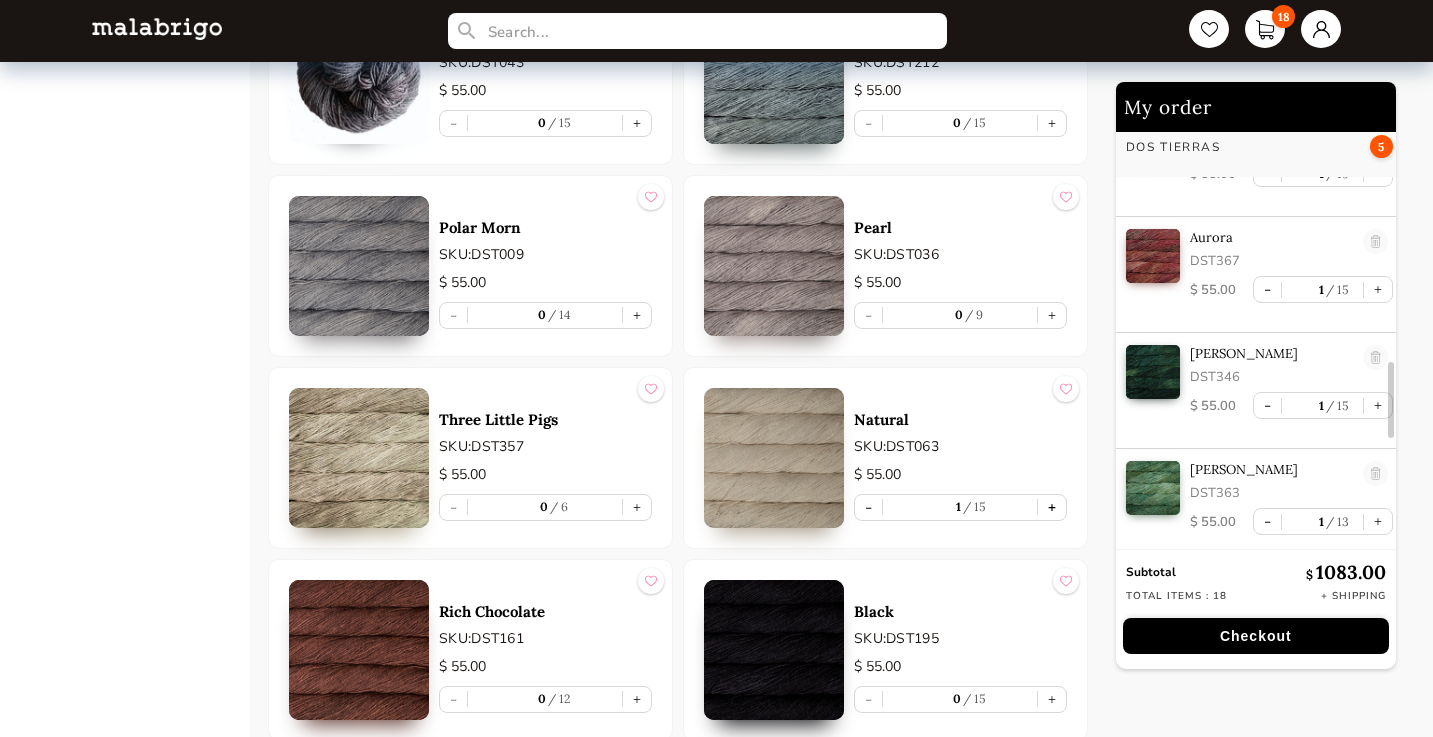 scroll, scrollTop: 1442, scrollLeft: 0, axis: vertical 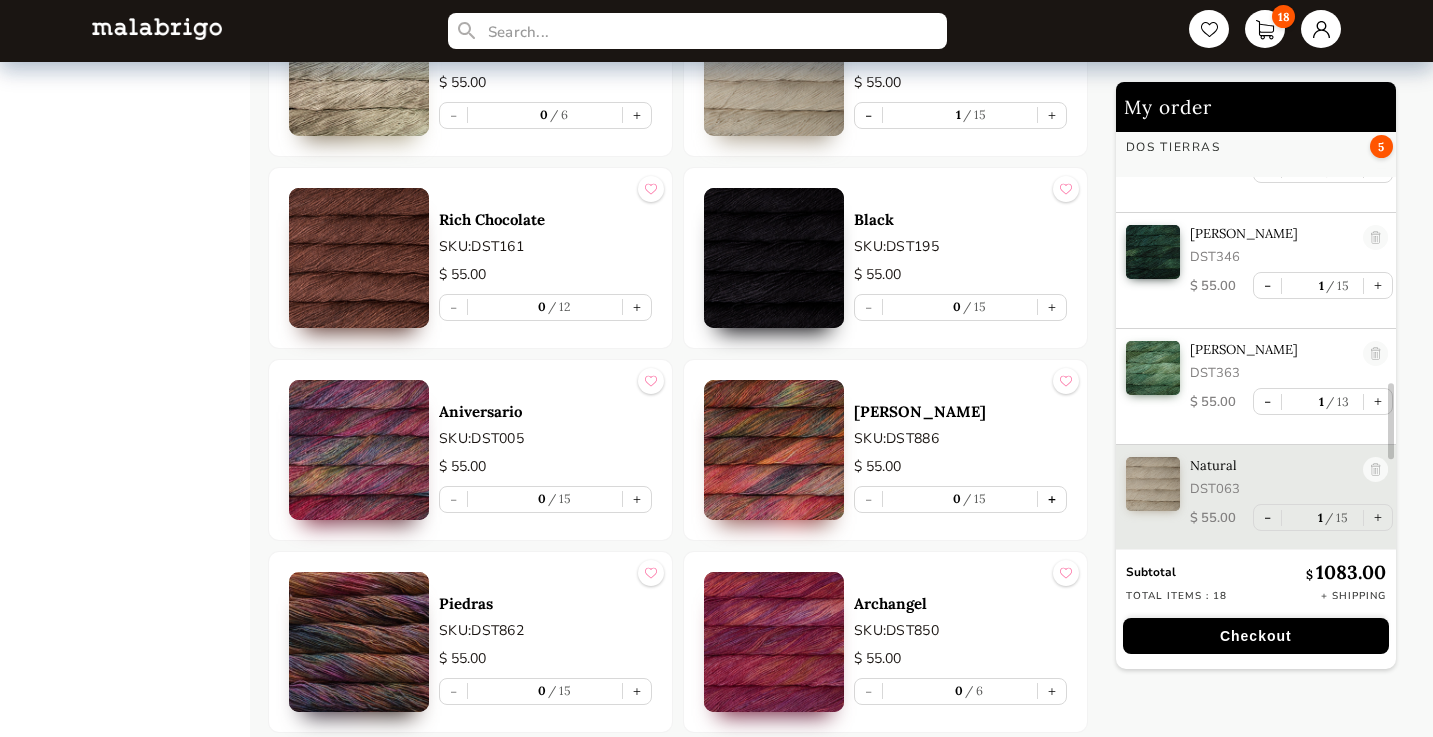 click on "+" at bounding box center [1052, 499] 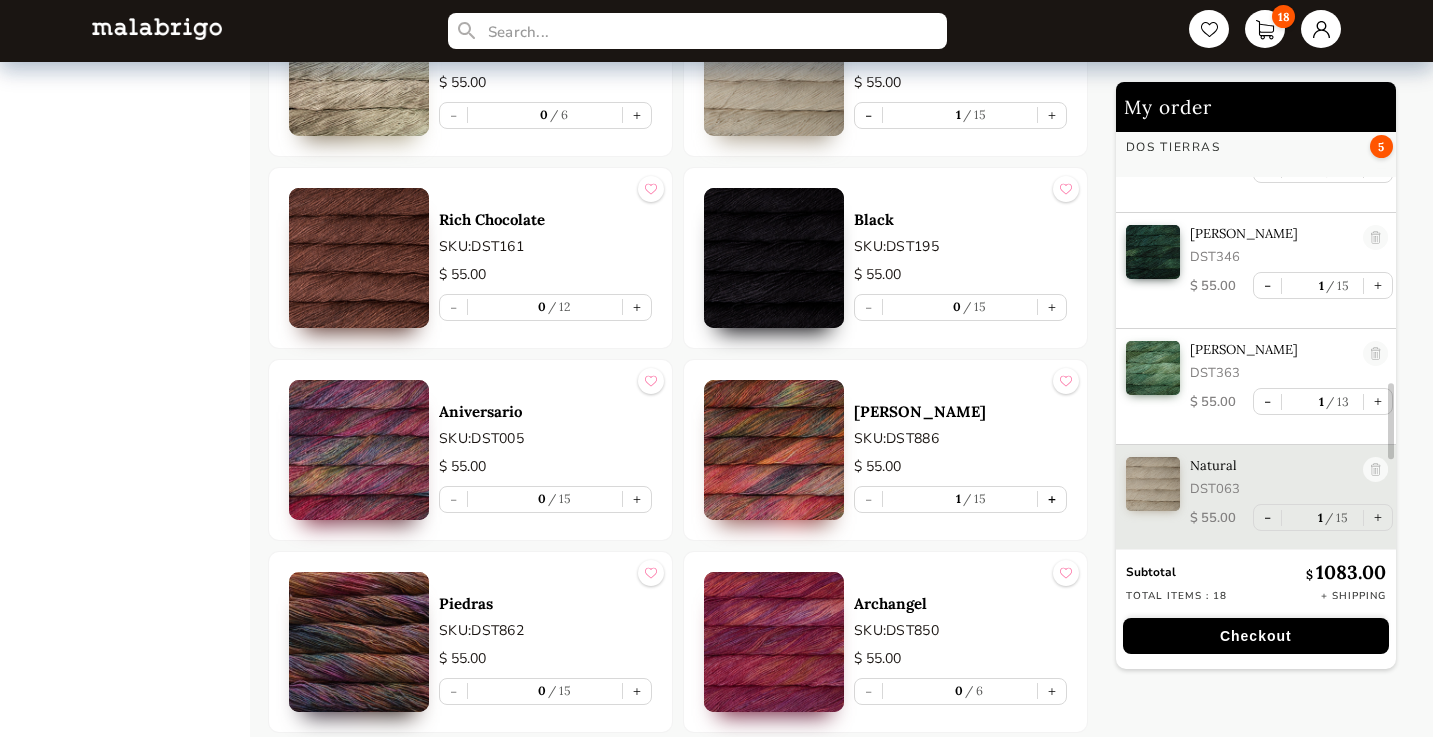 scroll, scrollTop: 1554, scrollLeft: 0, axis: vertical 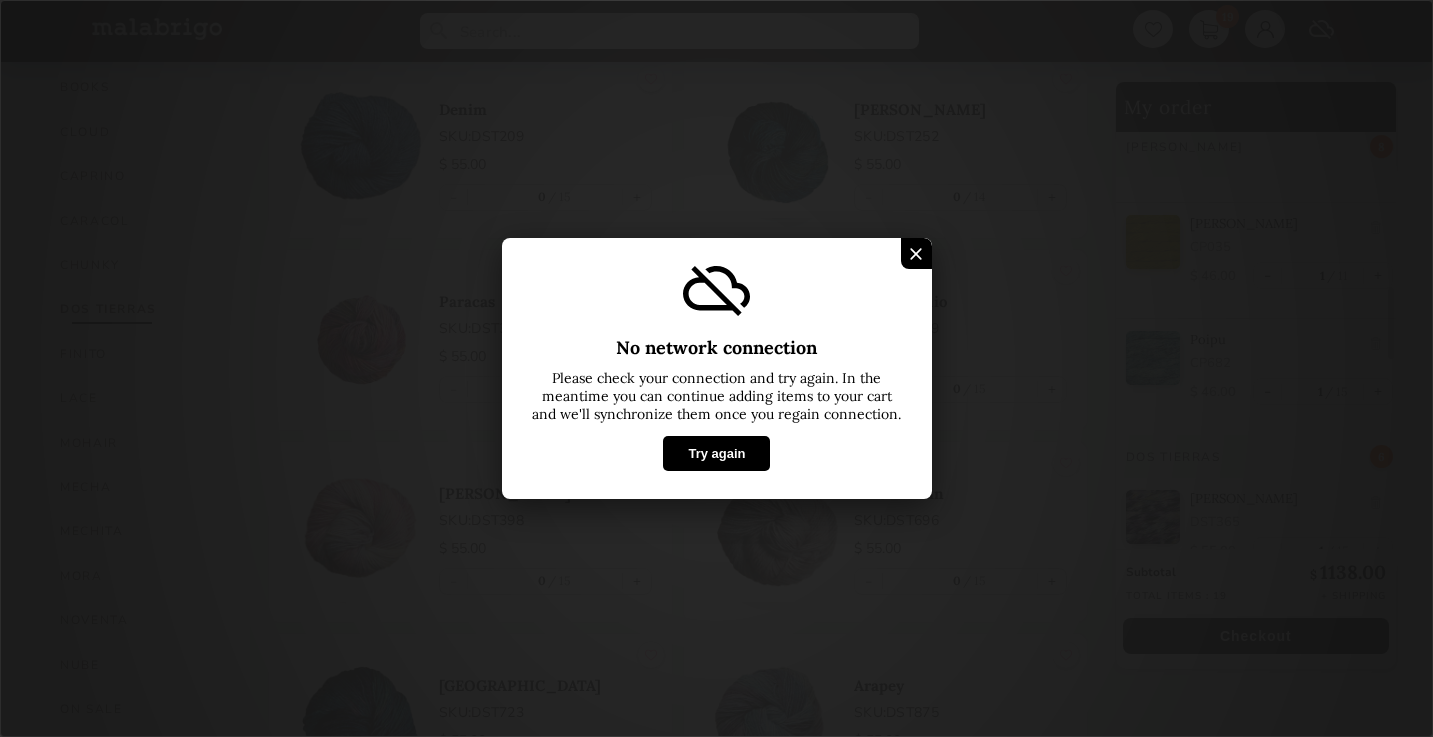 click on "Try again" at bounding box center [716, 453] 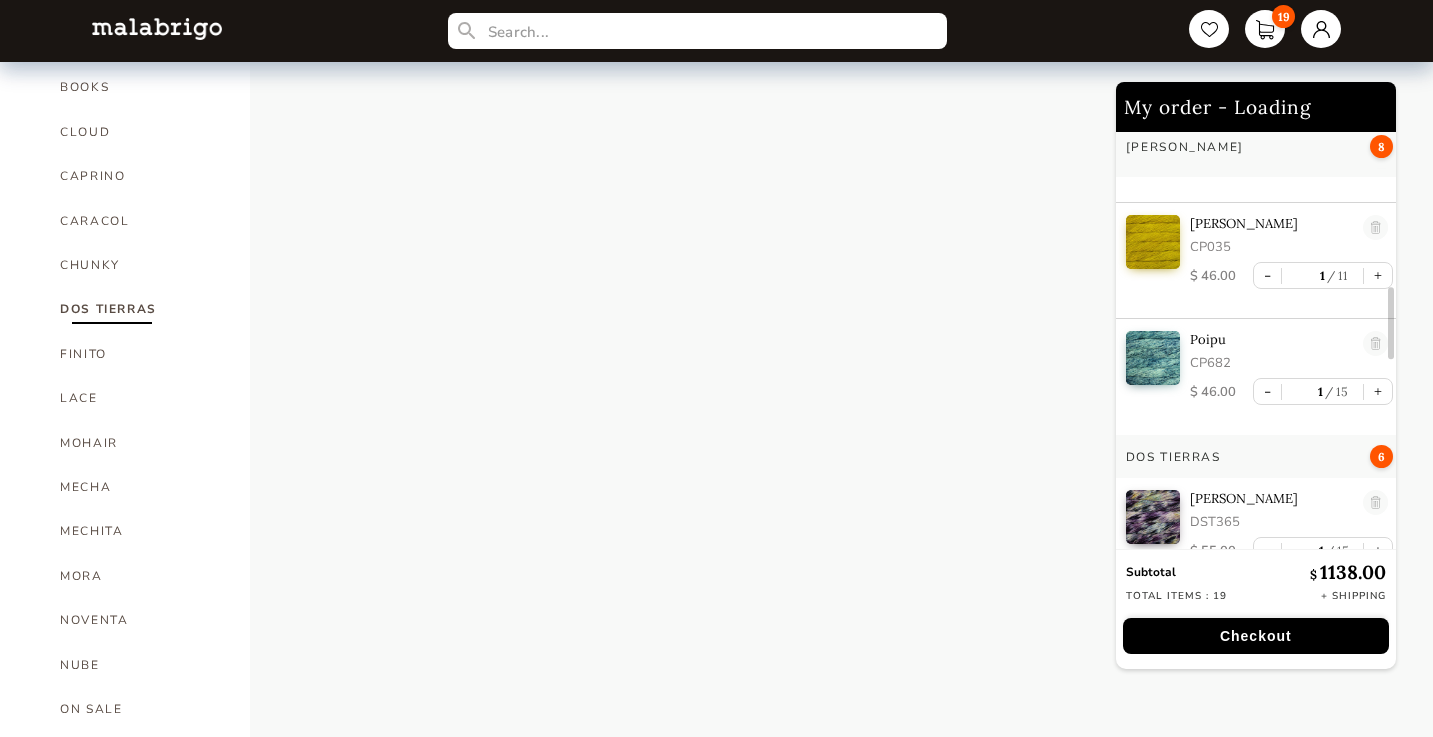 select on "INDEX" 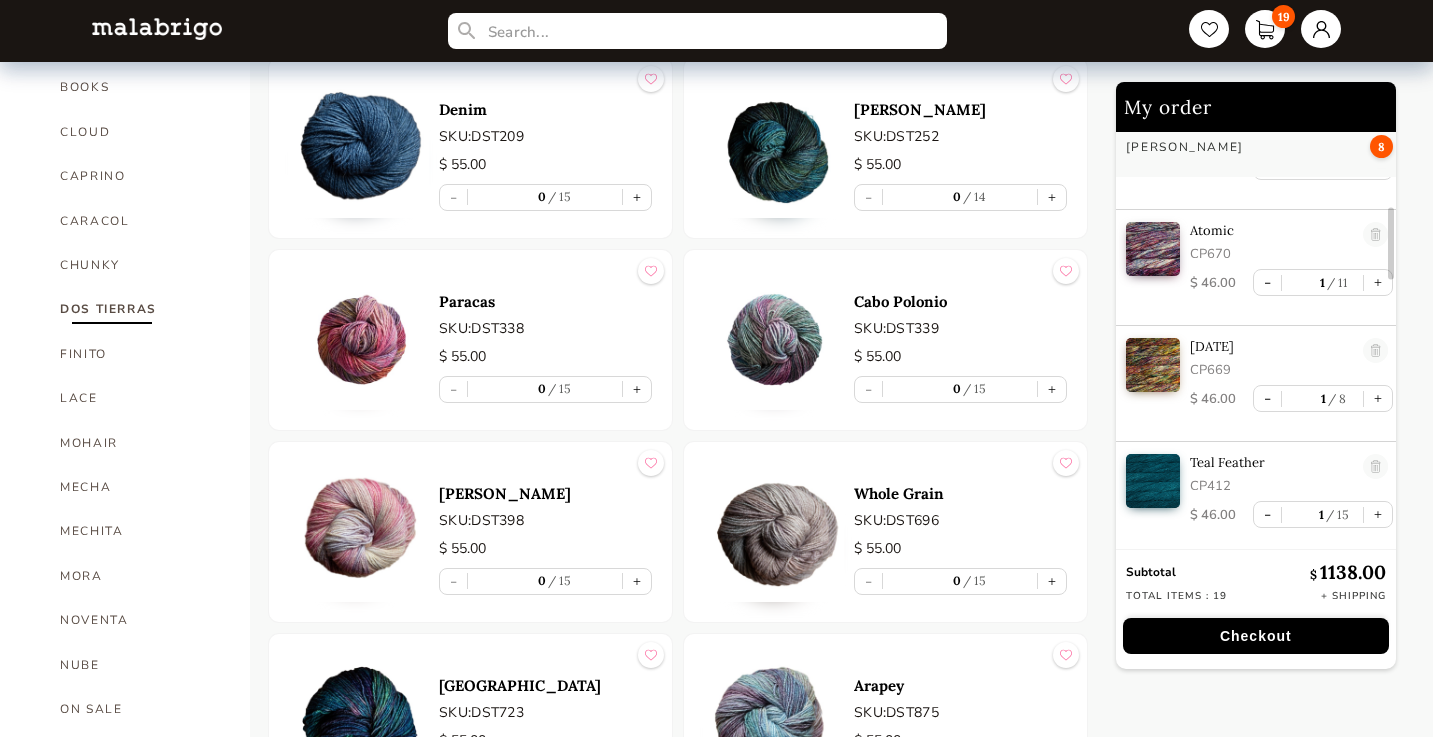 scroll, scrollTop: 475, scrollLeft: 0, axis: vertical 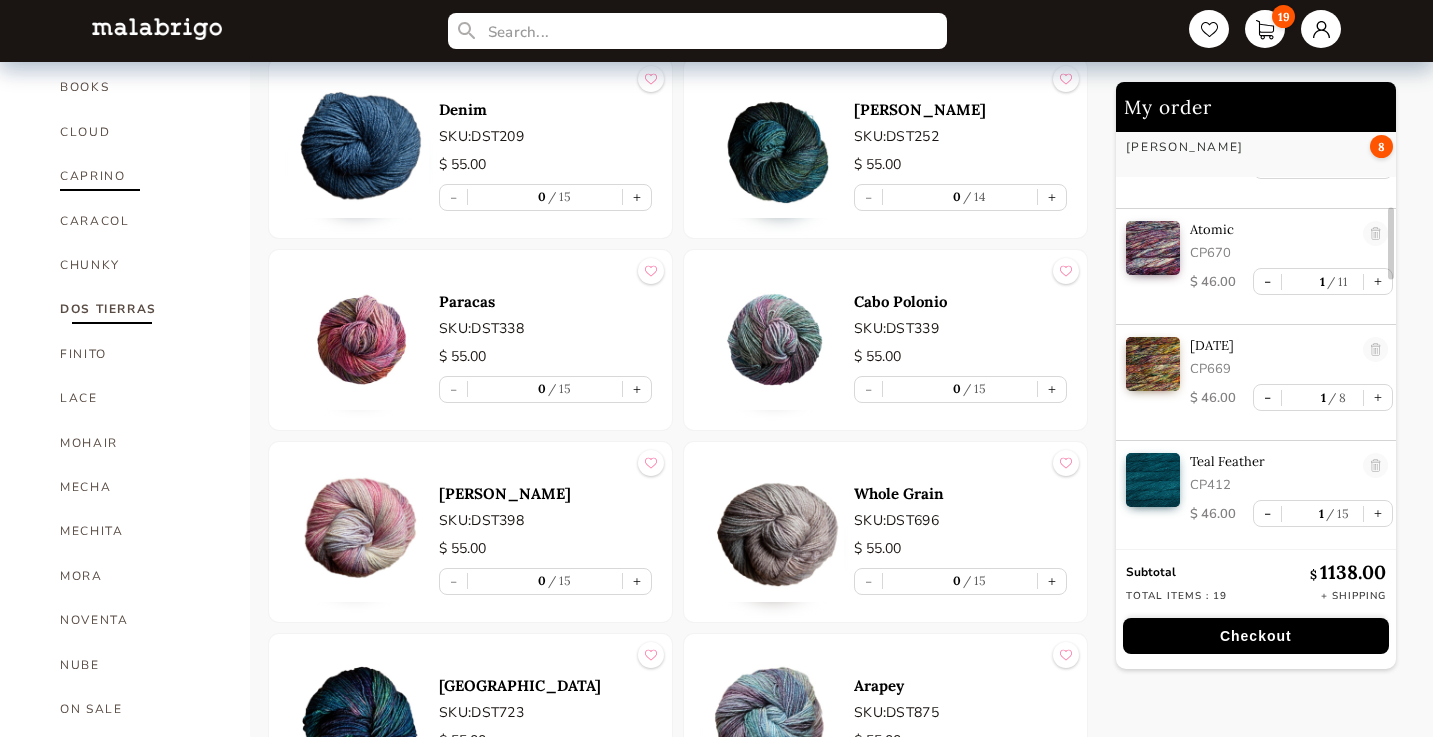 click on "CAPRINO" at bounding box center [140, 176] 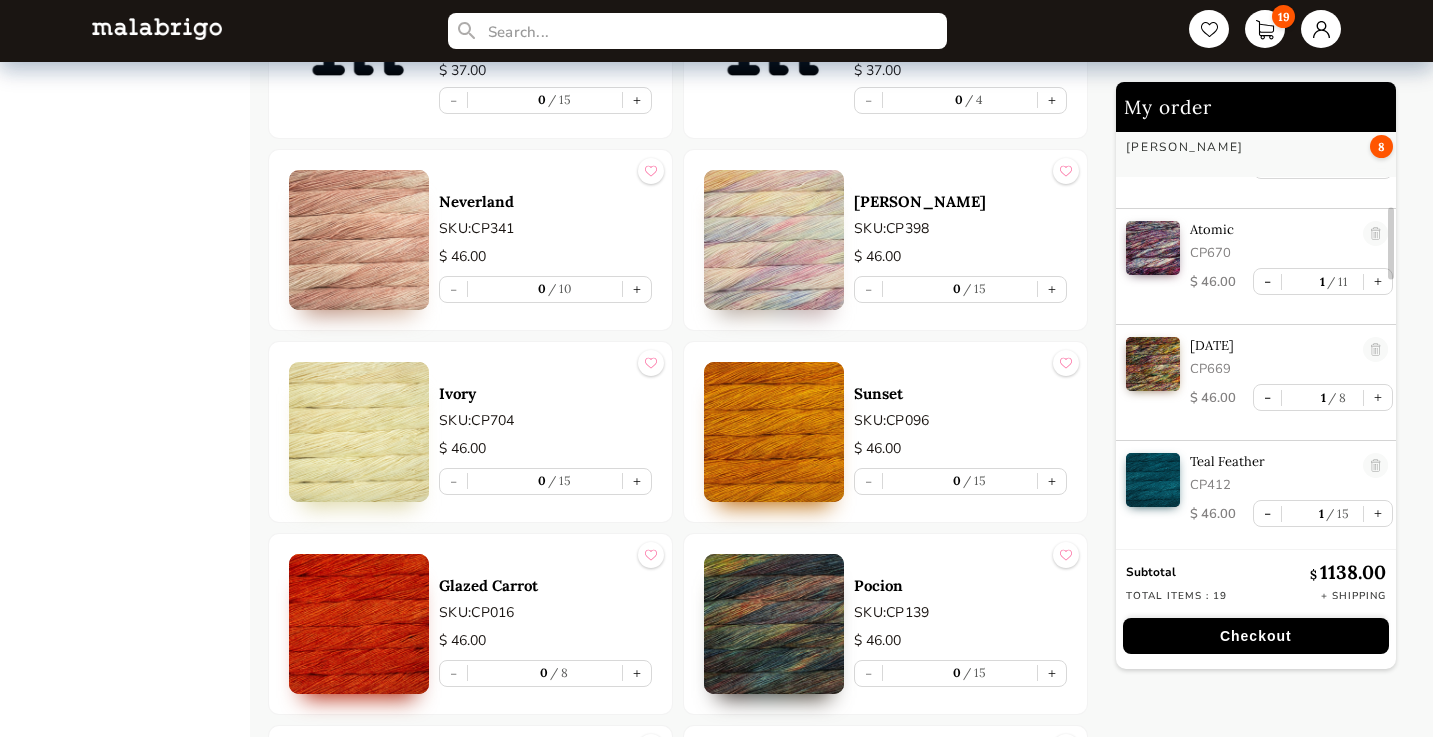 scroll, scrollTop: 2078, scrollLeft: 0, axis: vertical 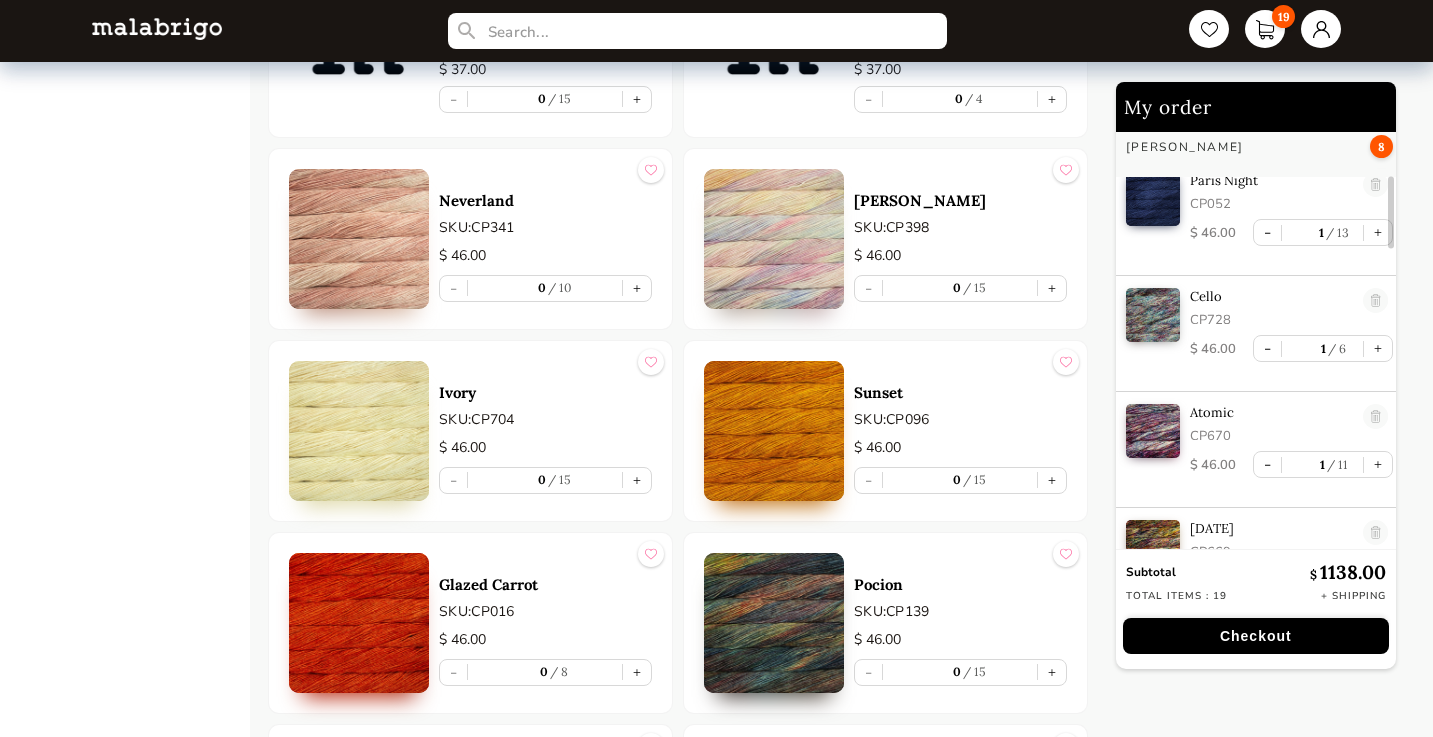 click at bounding box center (774, 623) 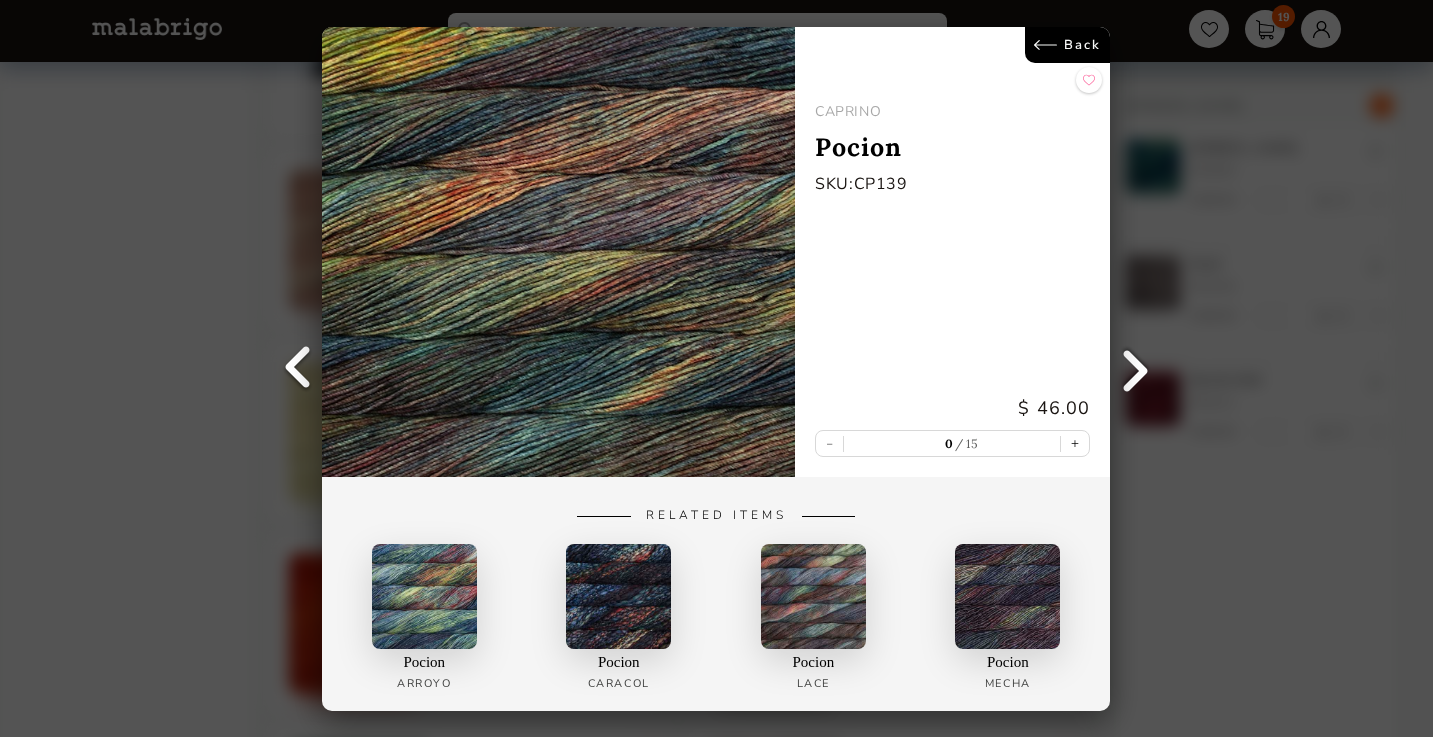 click on "Back" at bounding box center [1068, 45] 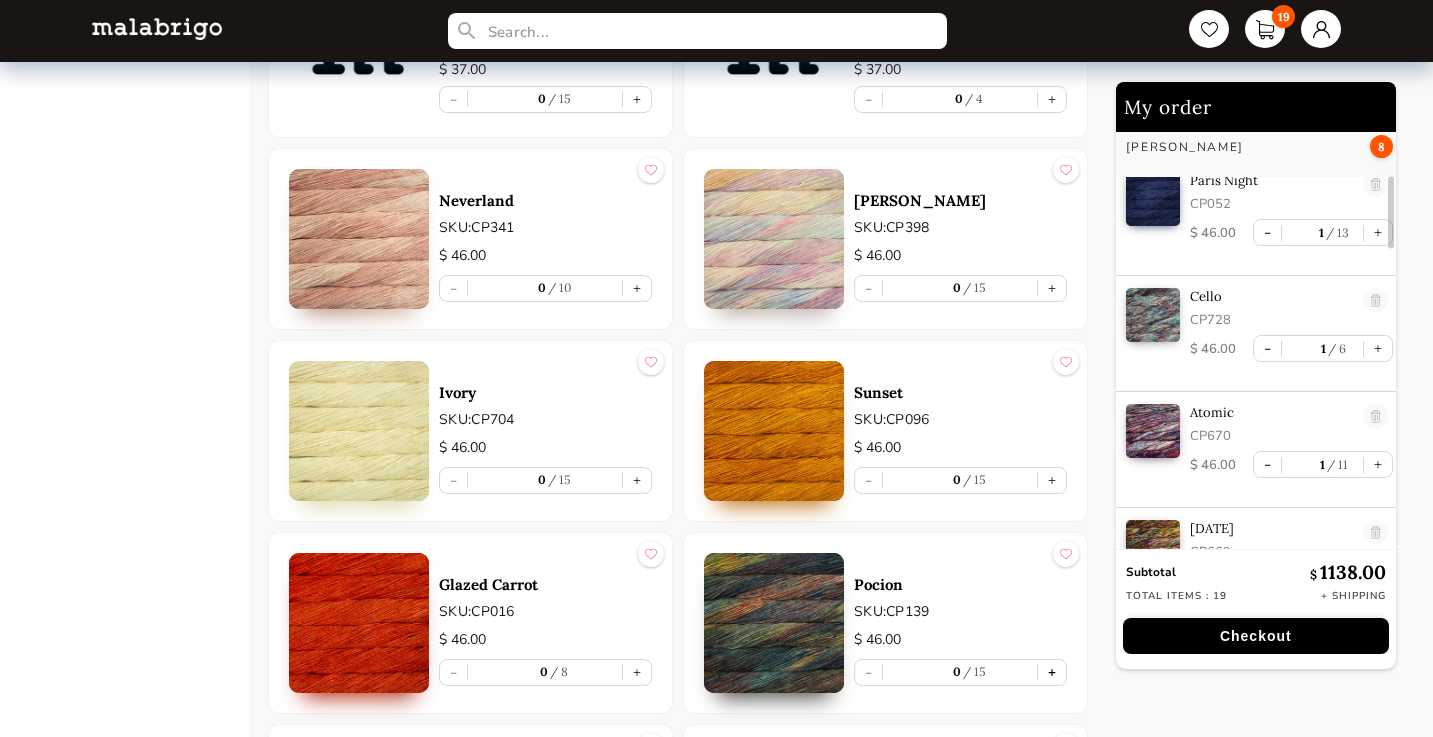 click on "+" at bounding box center [1052, 672] 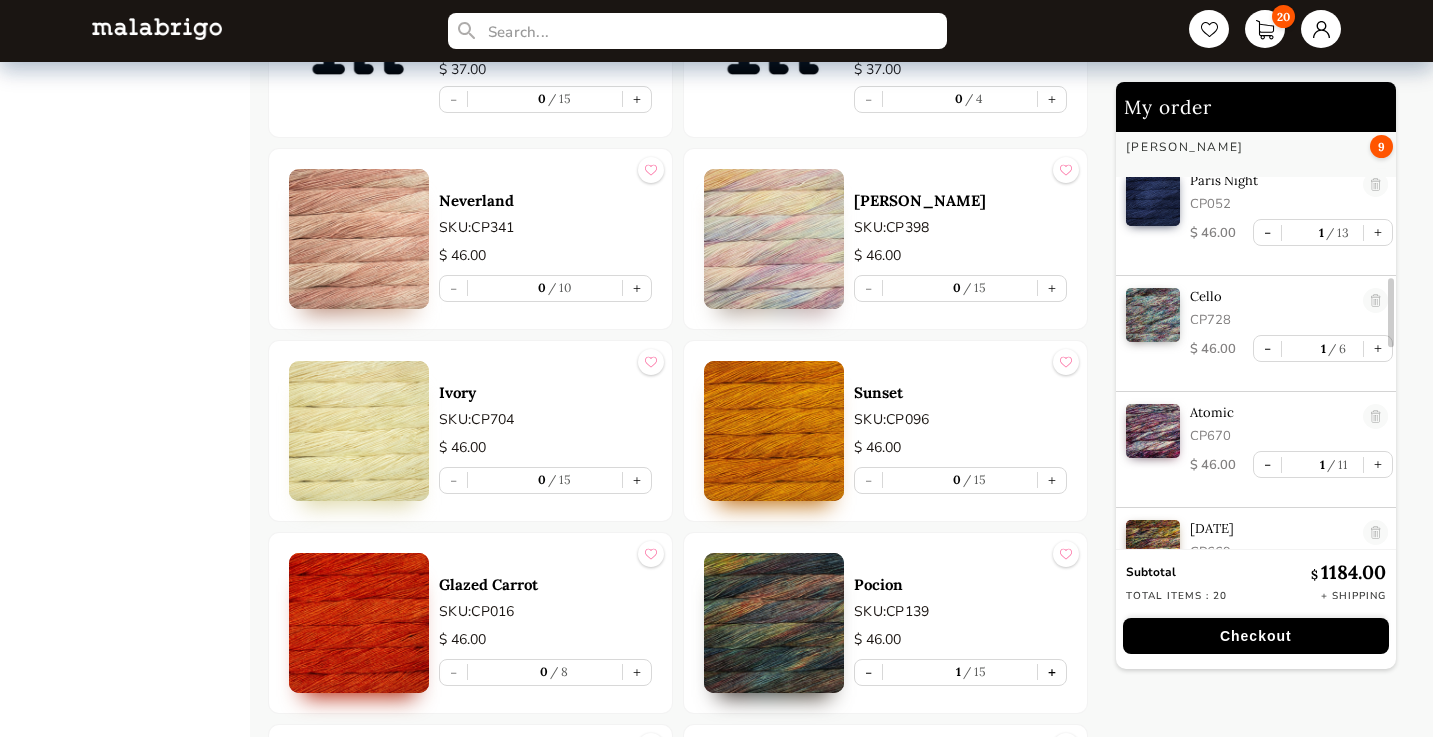scroll, scrollTop: 936, scrollLeft: 0, axis: vertical 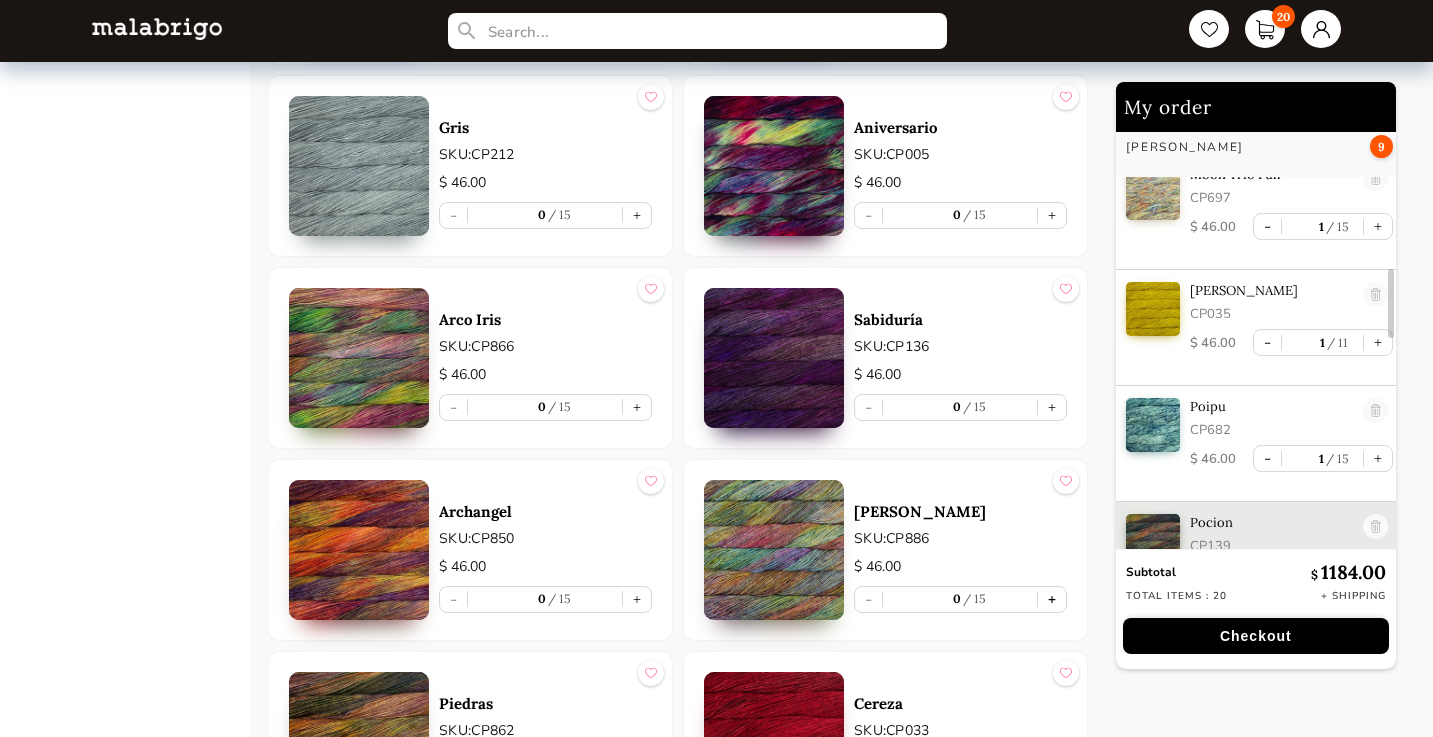 click on "+" at bounding box center (1052, 599) 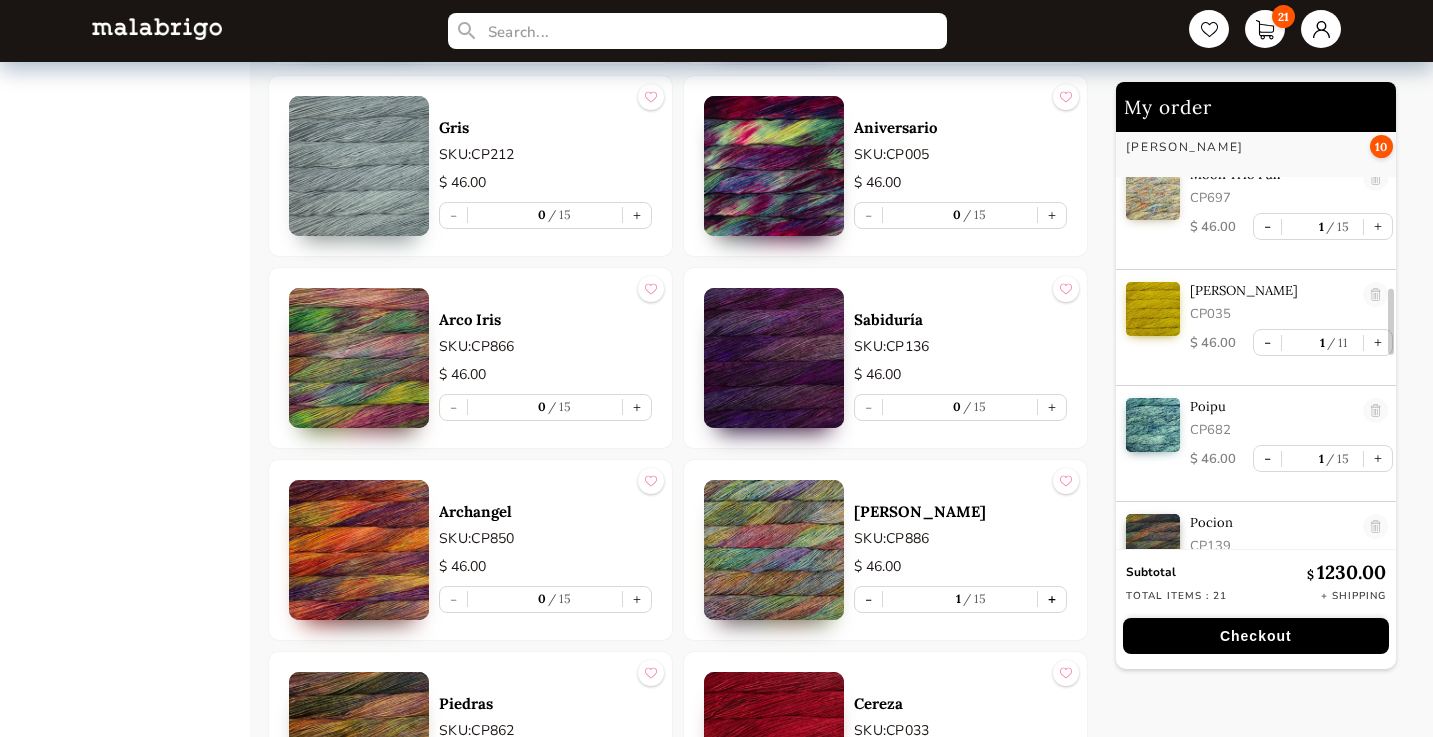 scroll, scrollTop: 1047, scrollLeft: 0, axis: vertical 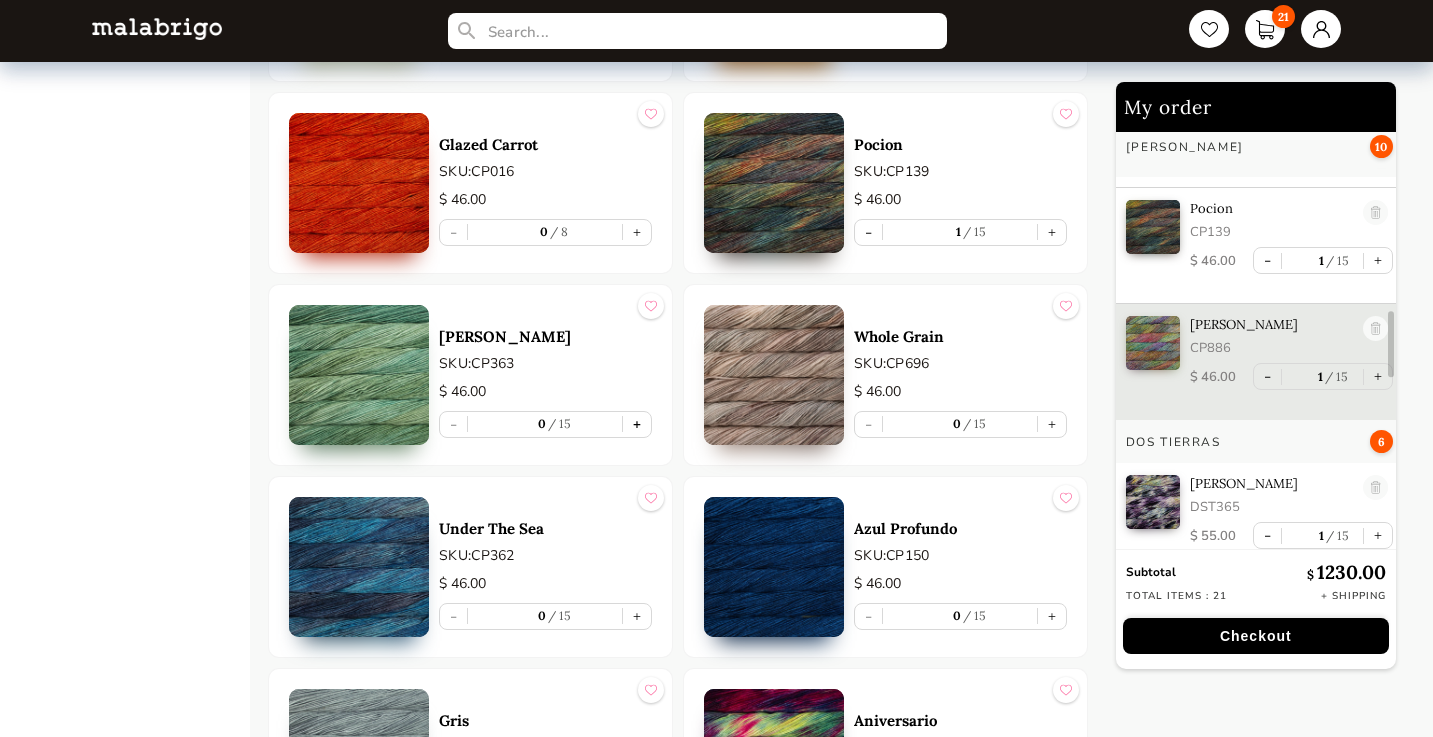 click on "+" at bounding box center (637, 424) 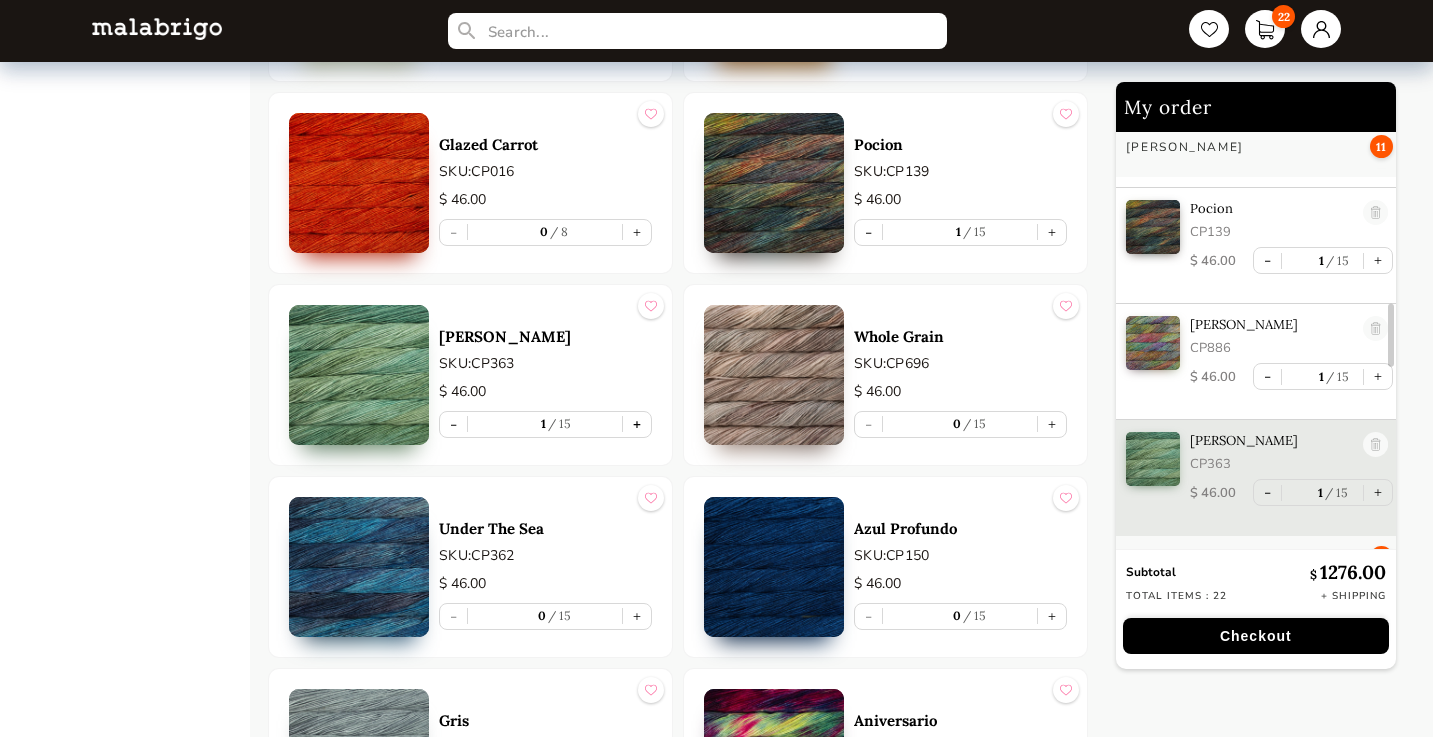 scroll, scrollTop: 1163, scrollLeft: 0, axis: vertical 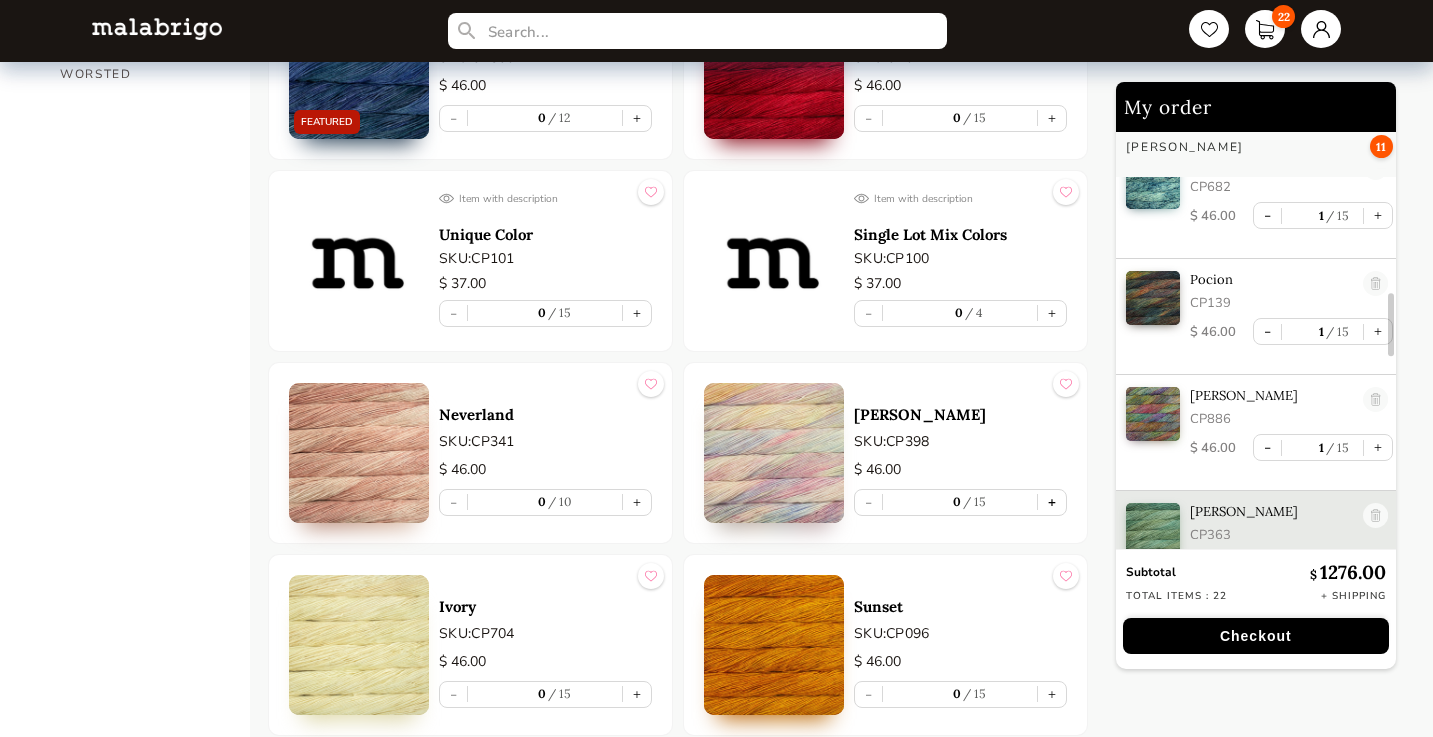 click on "+" at bounding box center (1052, 502) 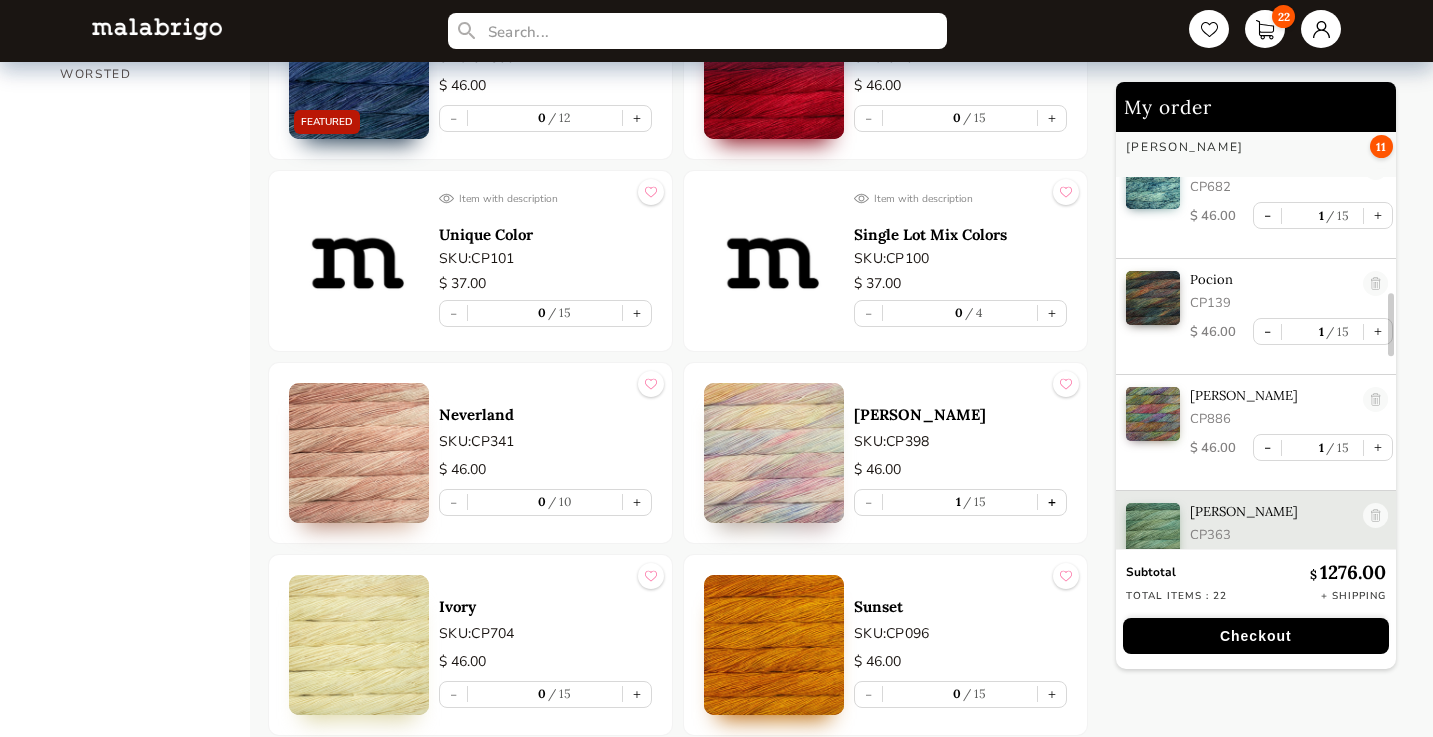 scroll, scrollTop: 1279, scrollLeft: 0, axis: vertical 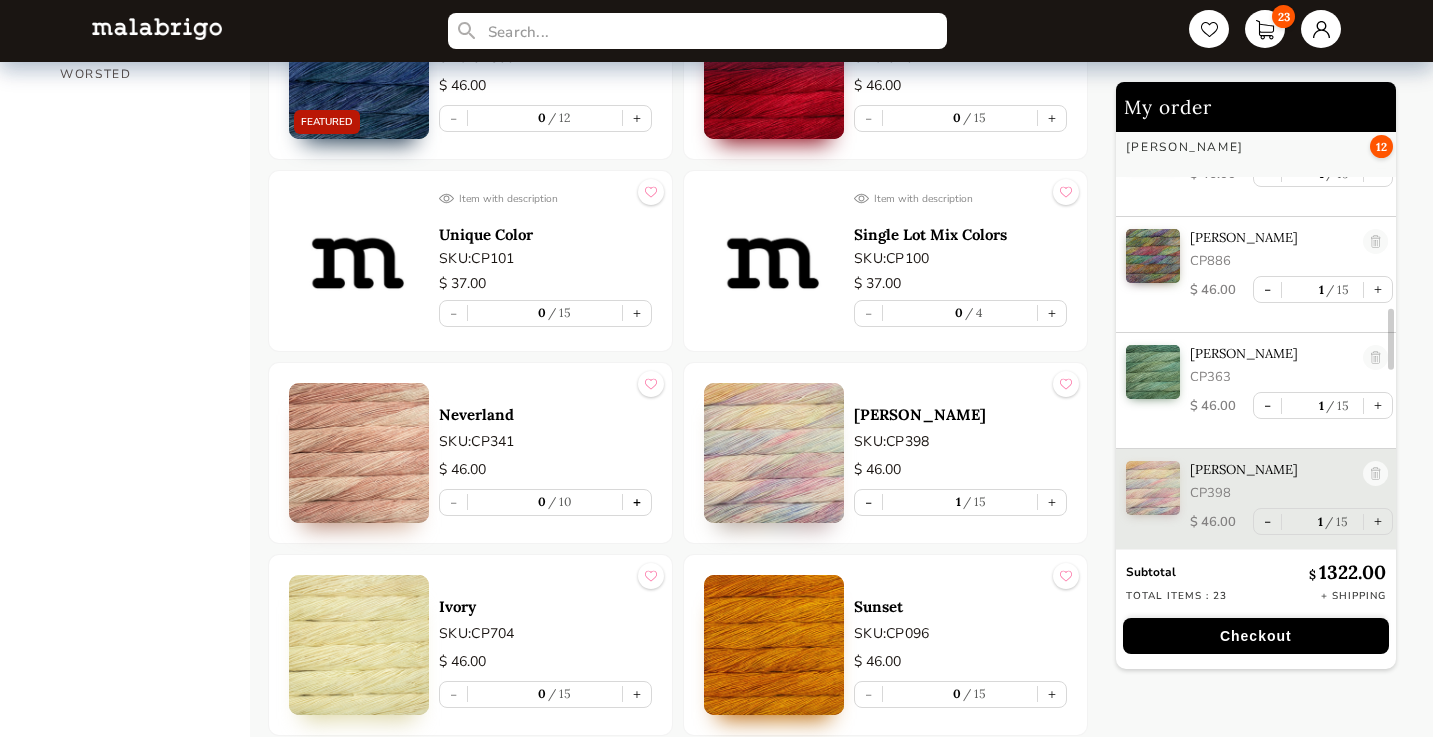 click on "+" at bounding box center [637, 502] 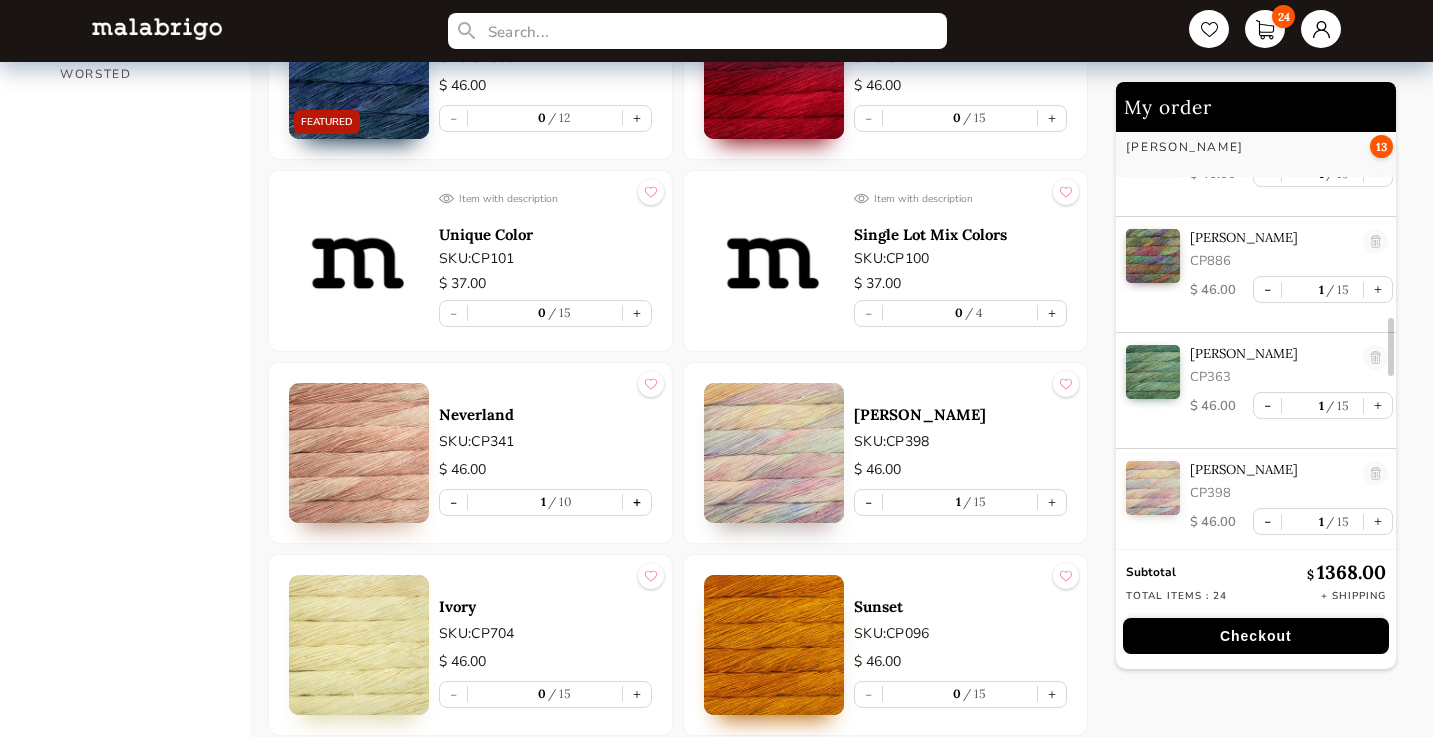 scroll, scrollTop: 1395, scrollLeft: 0, axis: vertical 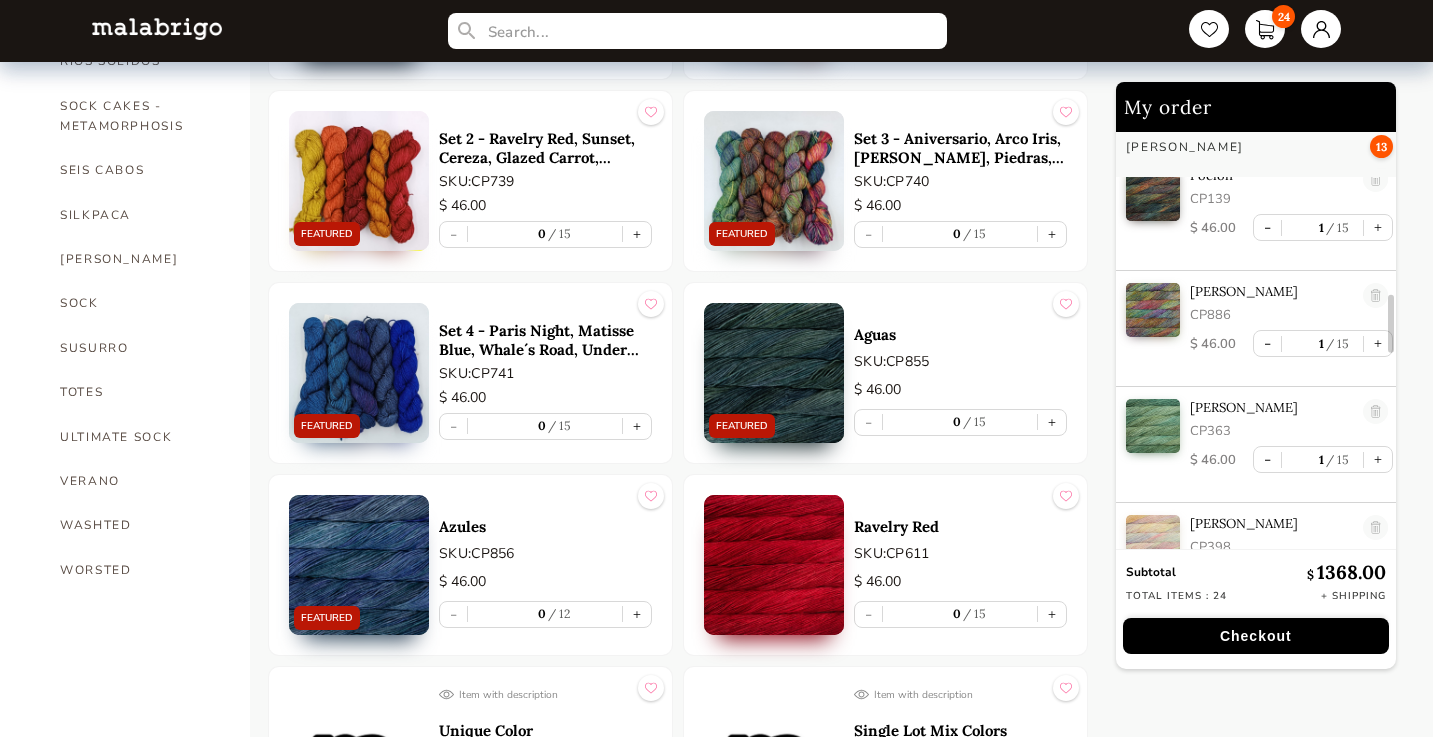 click at bounding box center (774, 373) 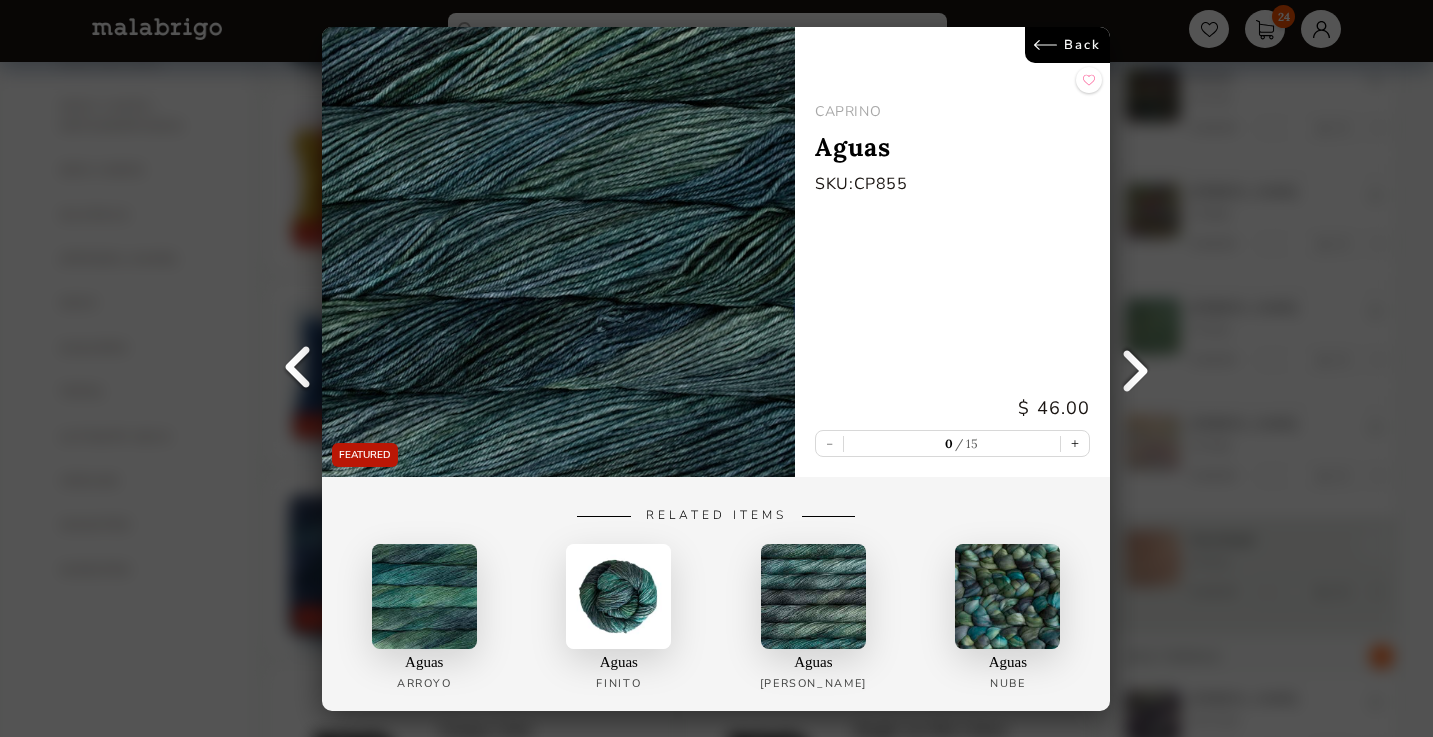 click on "Back" at bounding box center [1068, 45] 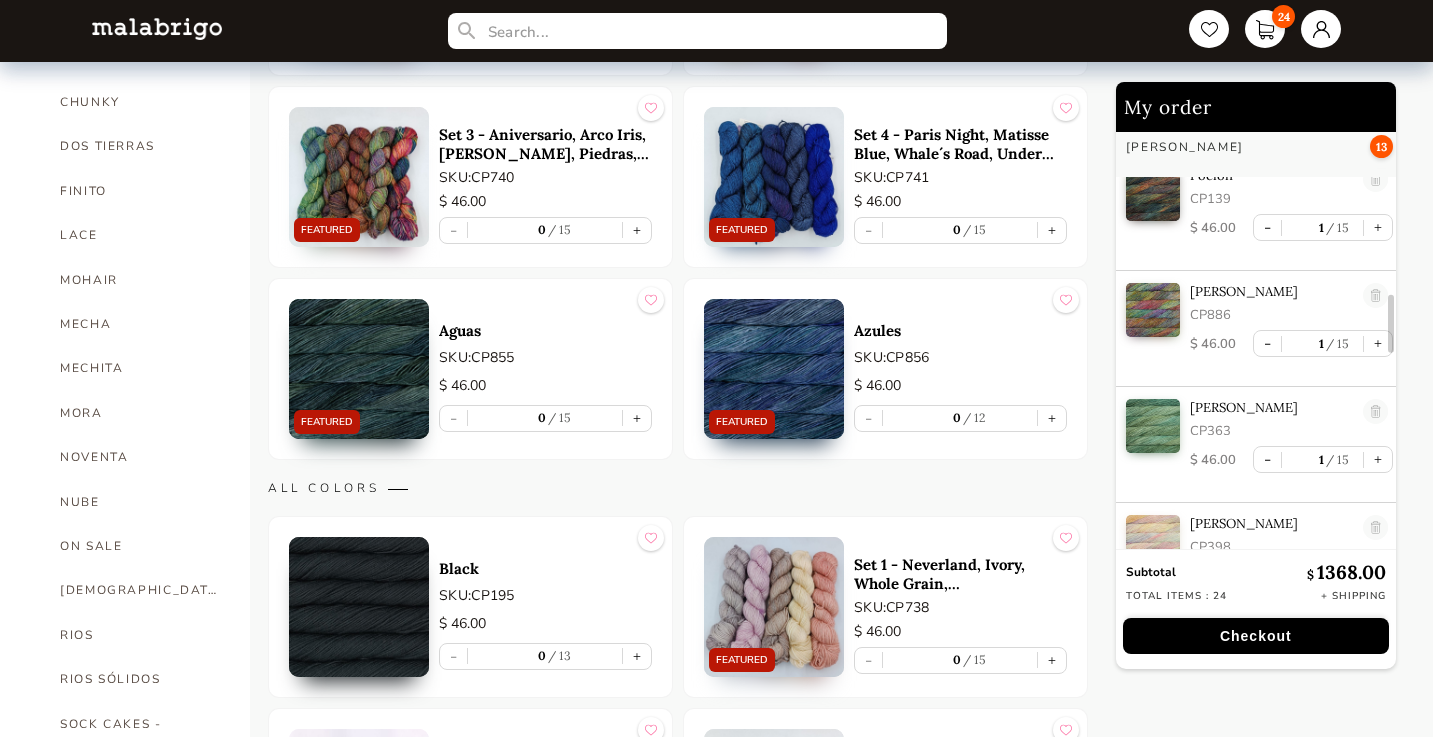 scroll, scrollTop: 754, scrollLeft: 0, axis: vertical 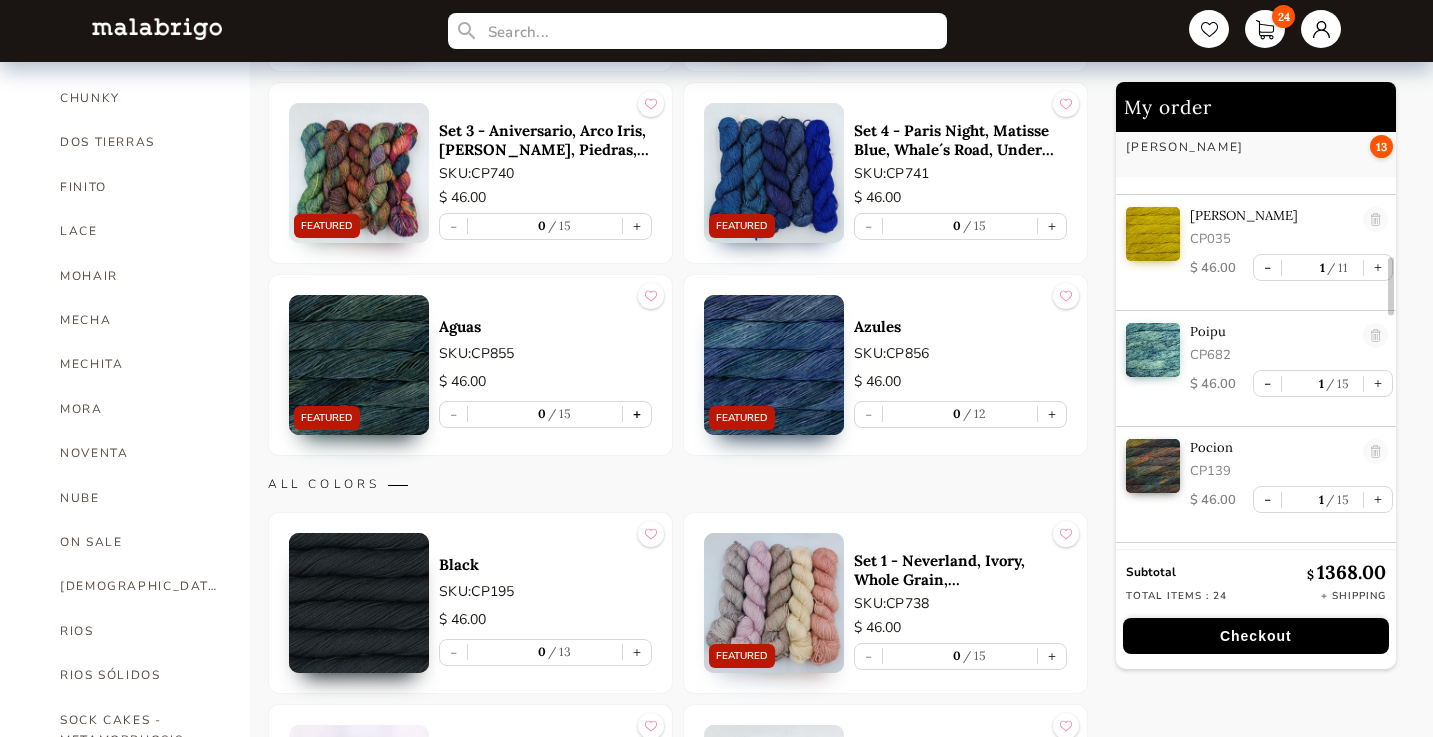 click on "+" at bounding box center [637, 414] 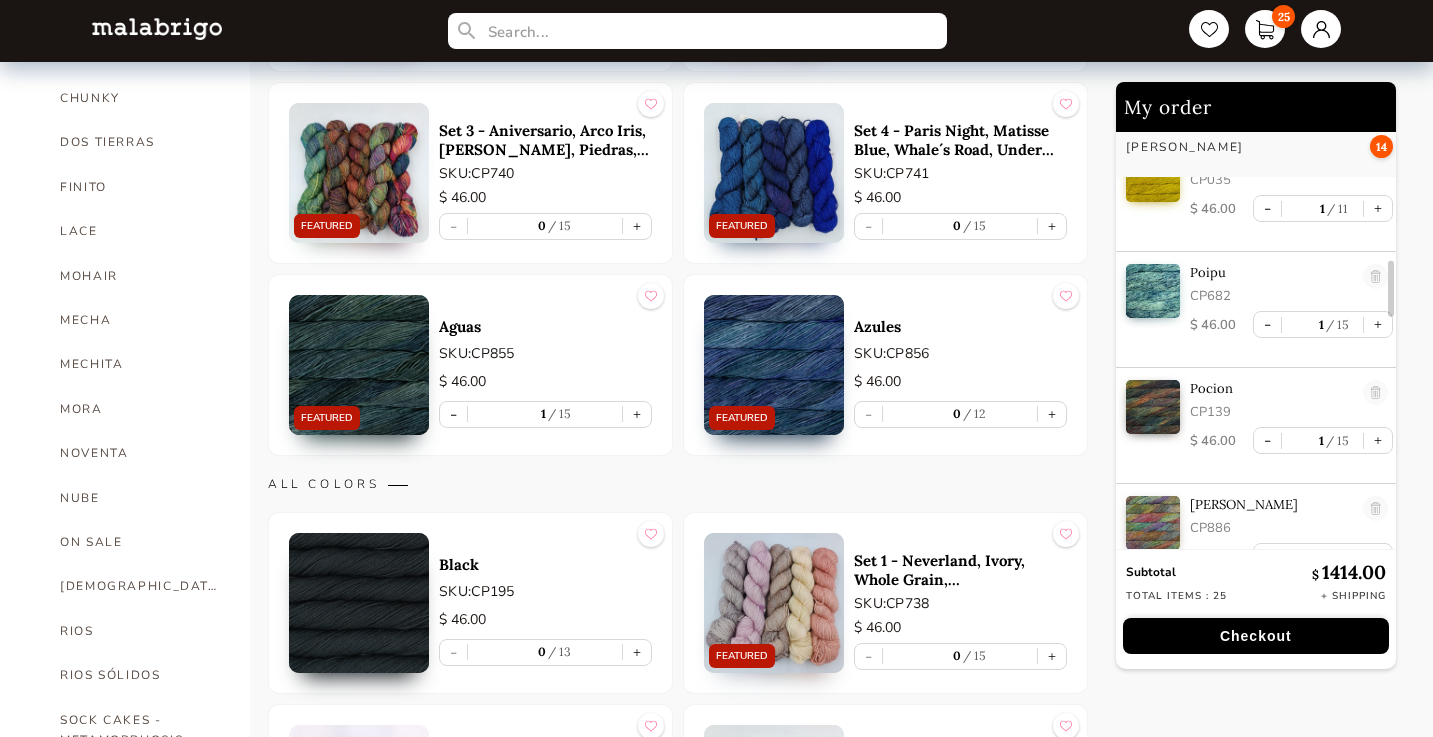 scroll, scrollTop: 1012, scrollLeft: 0, axis: vertical 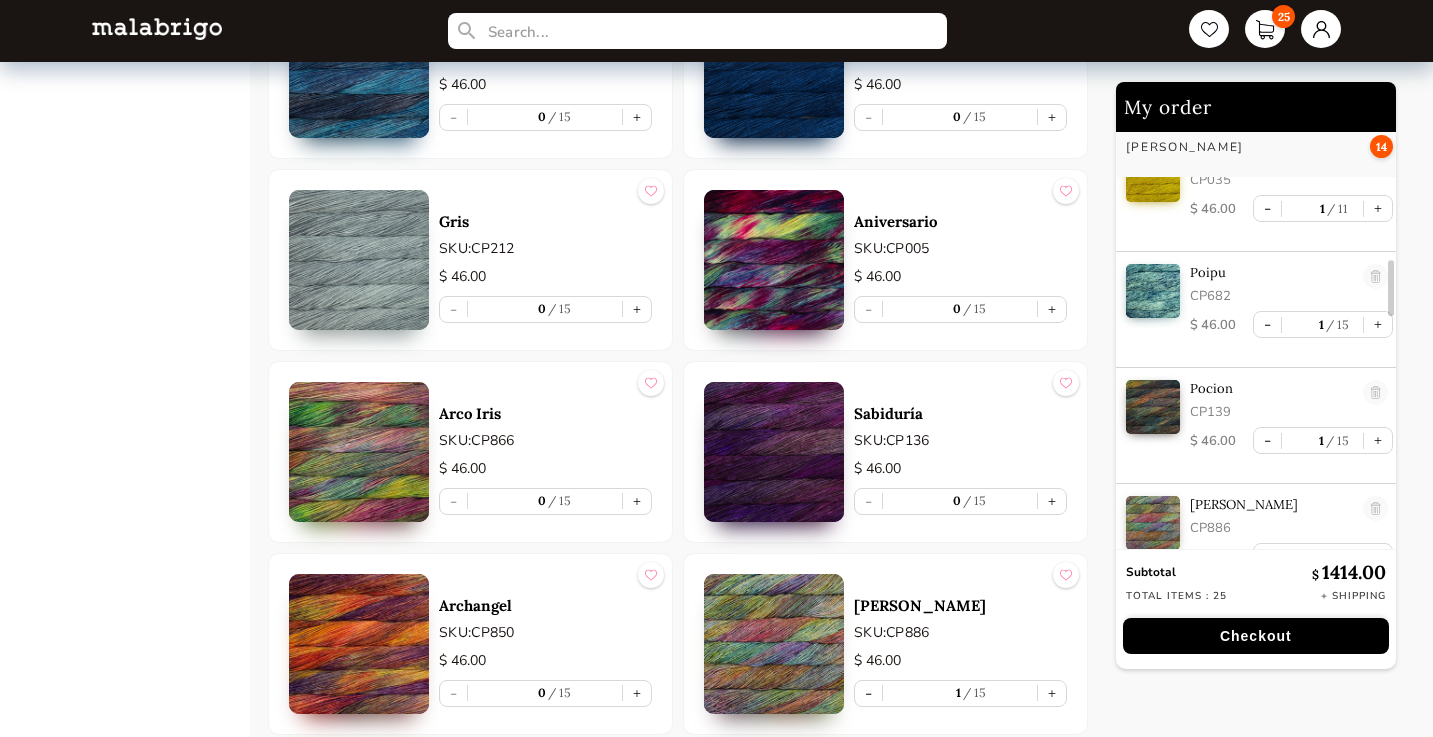 click at bounding box center (774, 452) 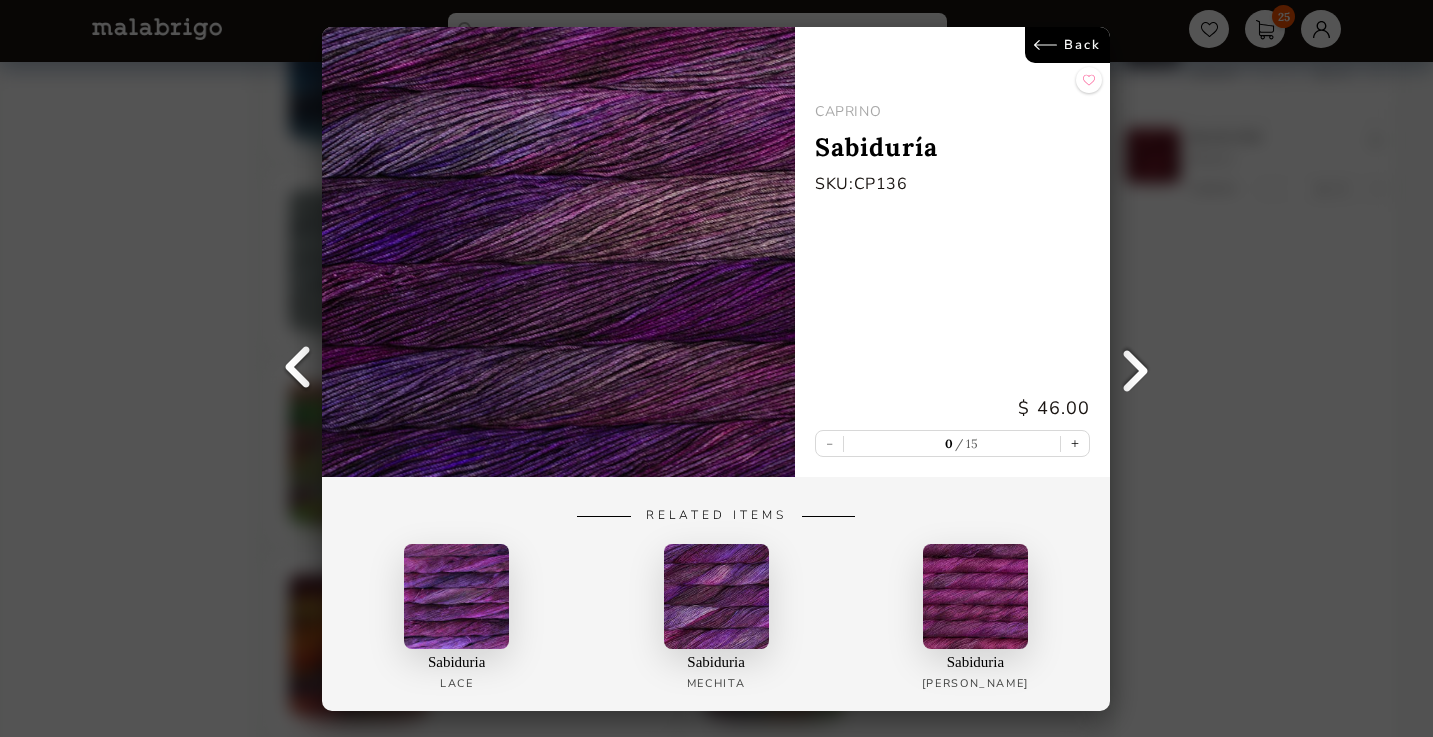 click on "Back" at bounding box center [1068, 45] 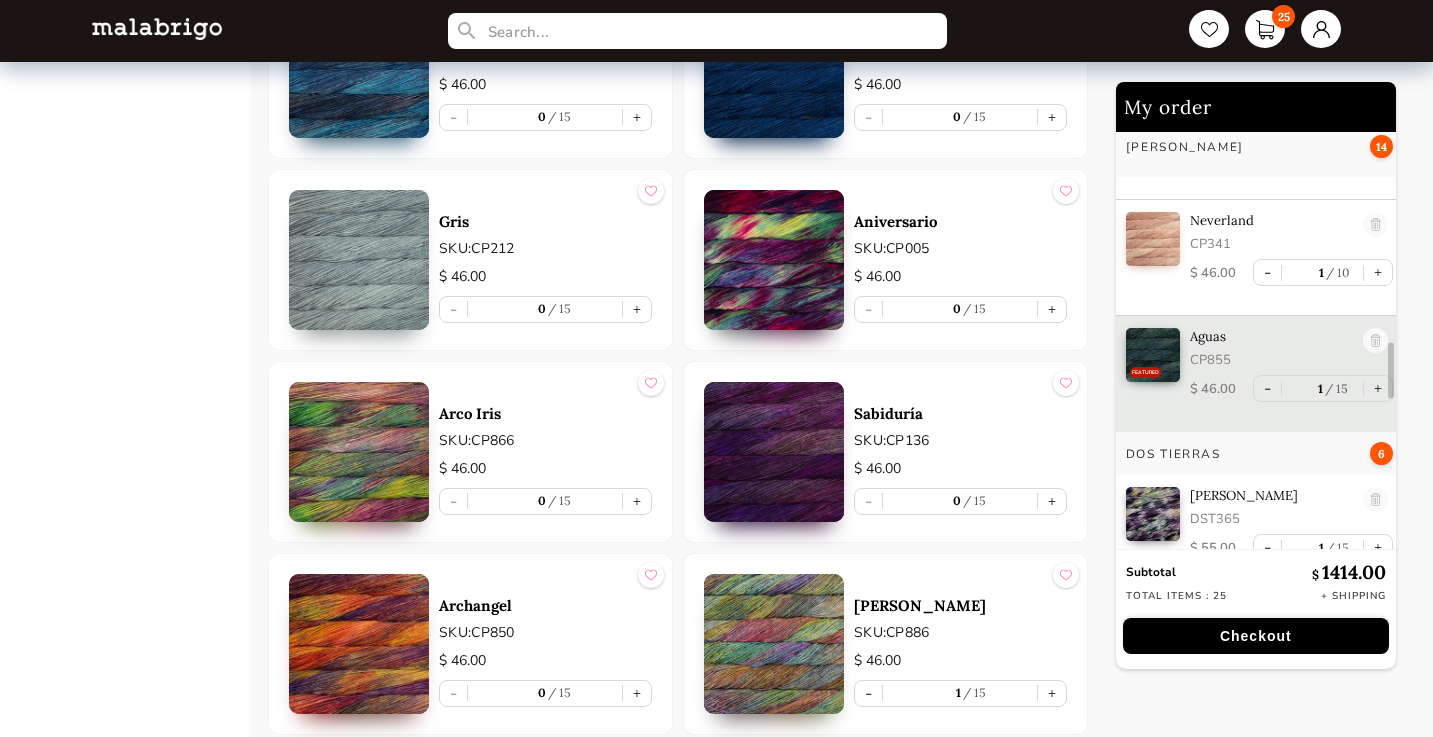 scroll, scrollTop: 1630, scrollLeft: 0, axis: vertical 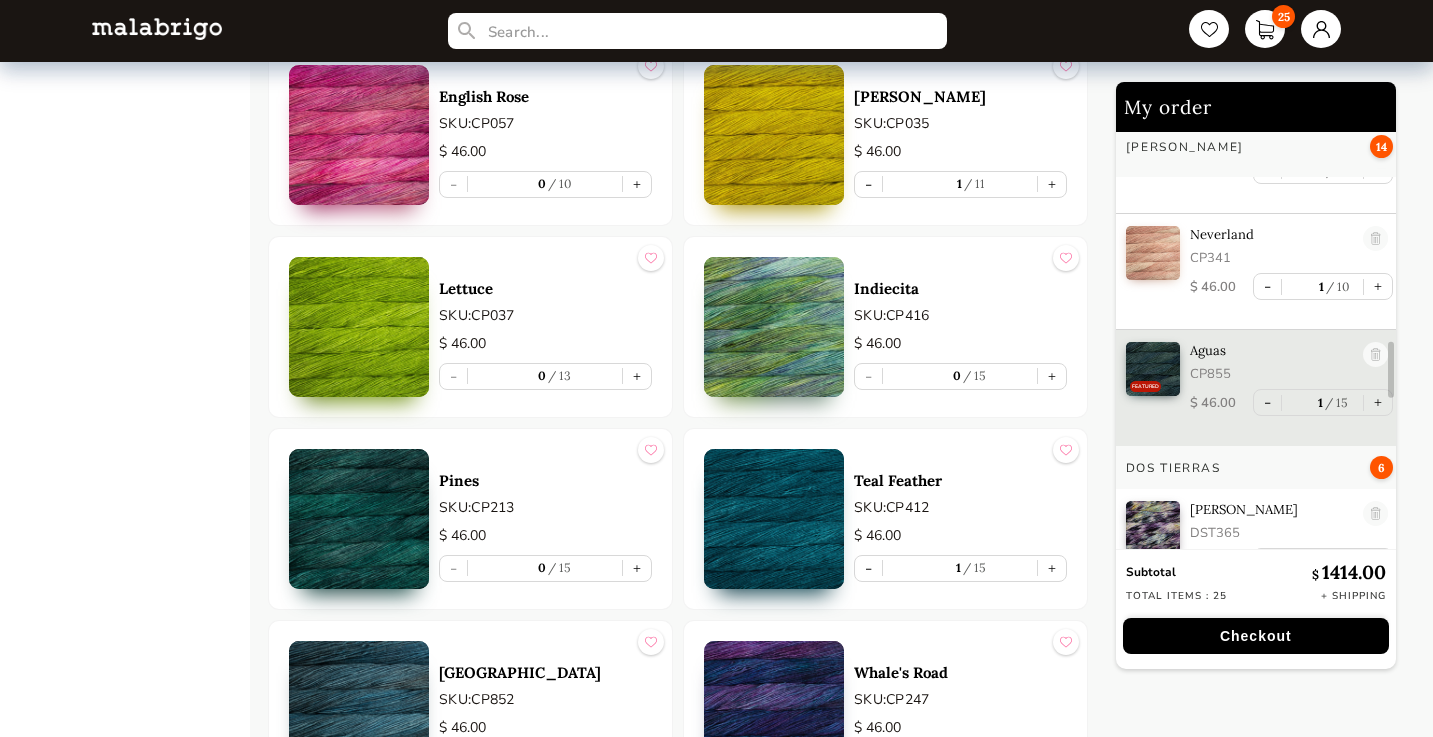 click at bounding box center [359, 519] 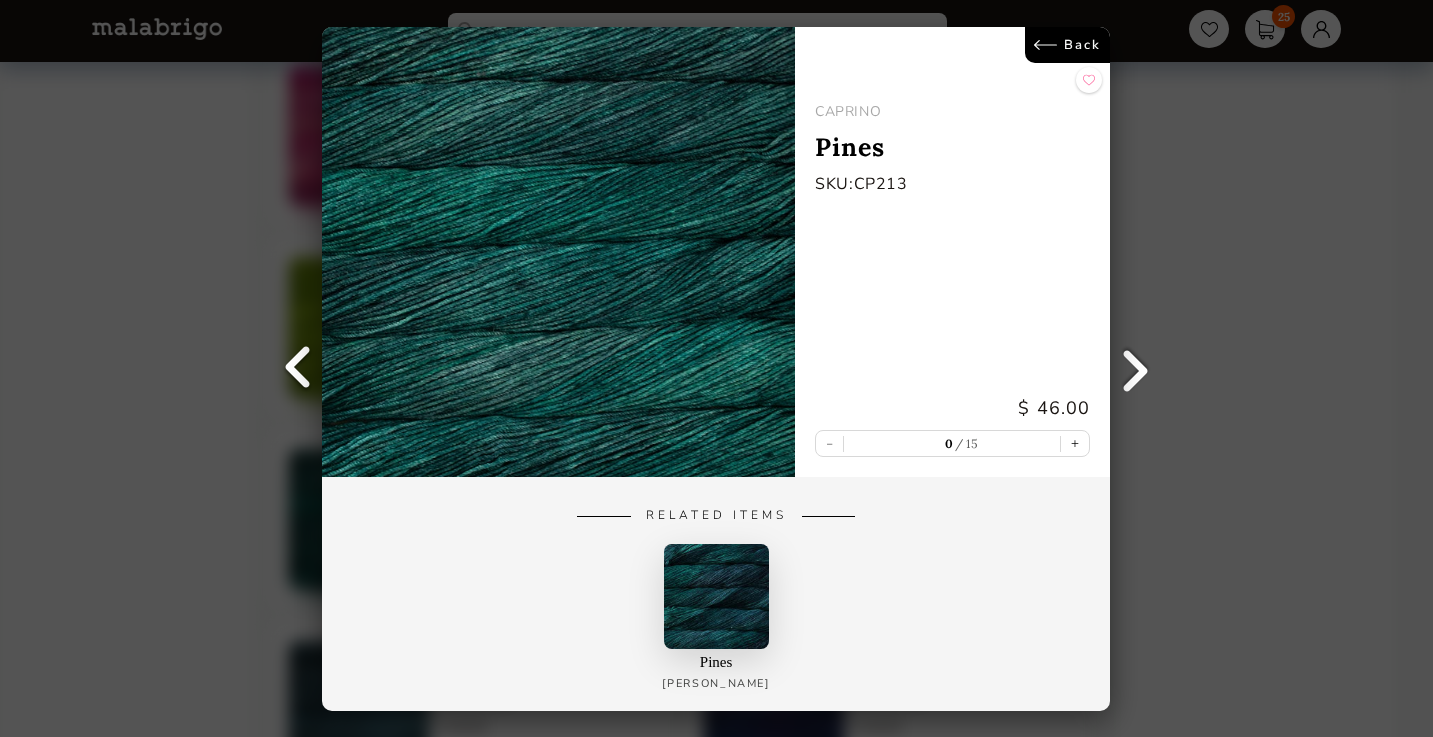click on "Back" at bounding box center (1068, 45) 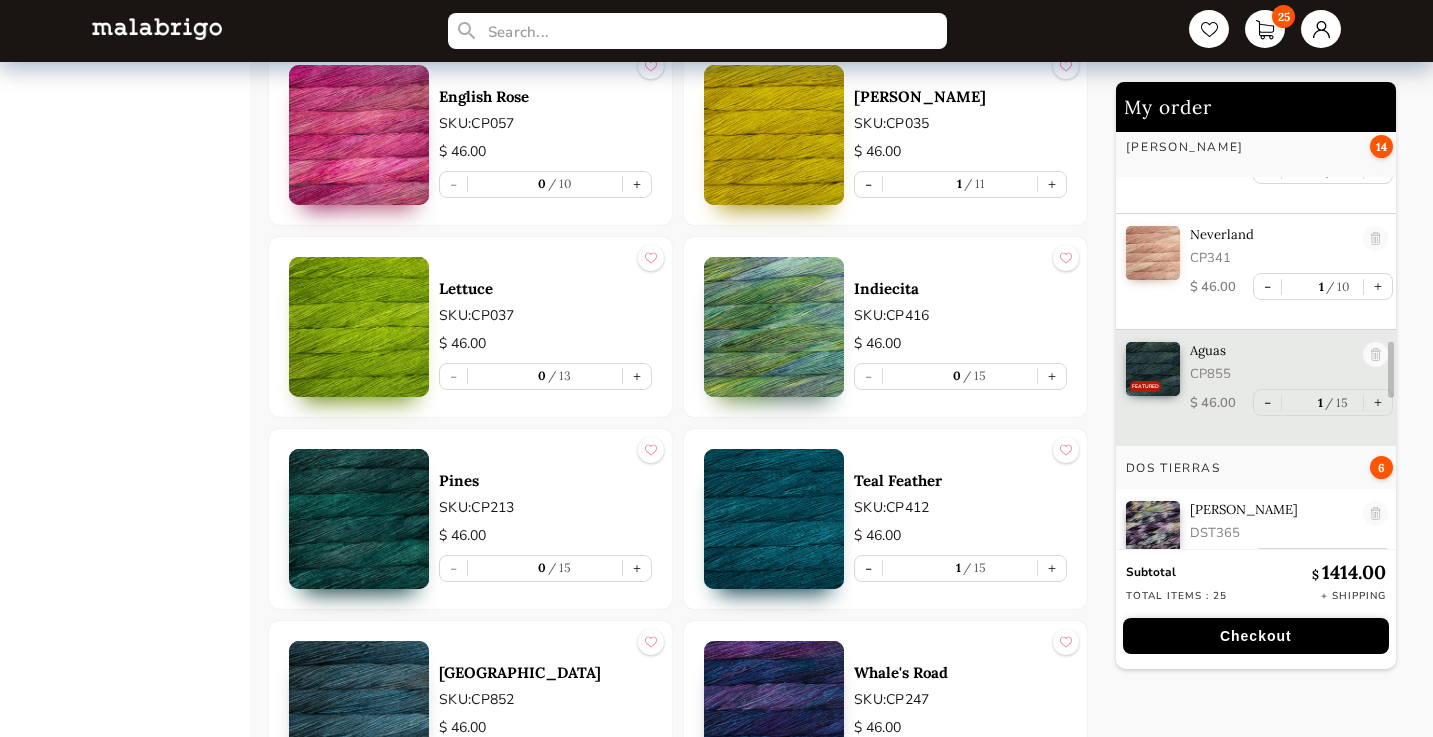 click at bounding box center [1153, 369] 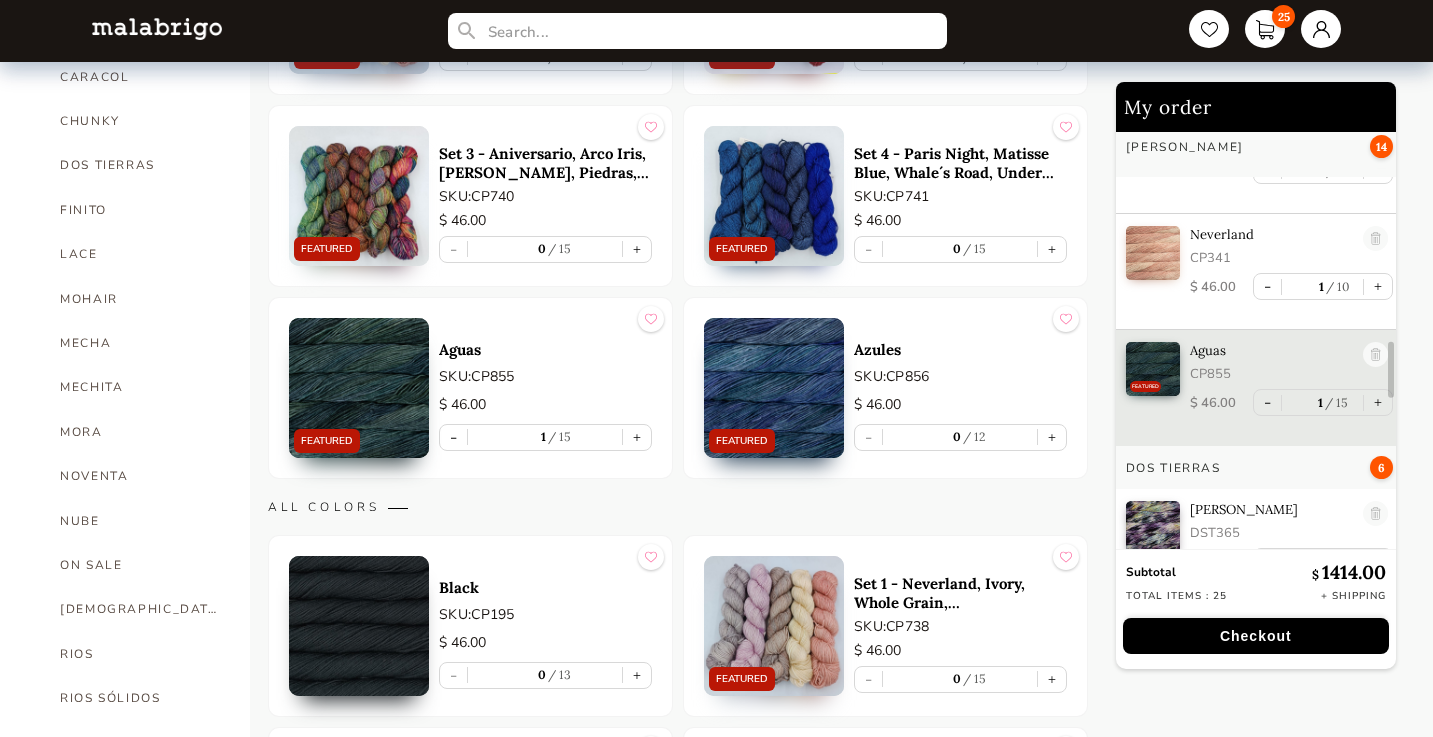 scroll, scrollTop: 730, scrollLeft: 0, axis: vertical 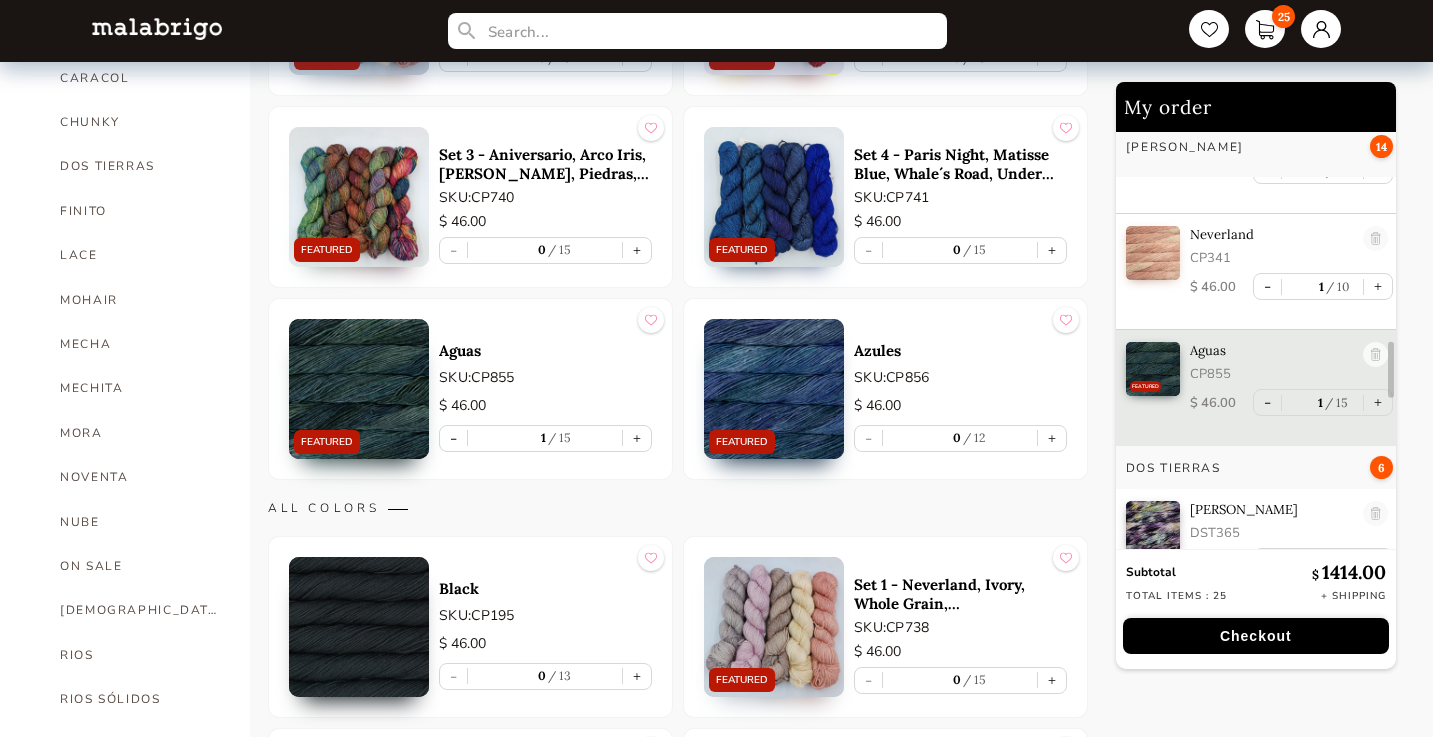 click at bounding box center (359, 389) 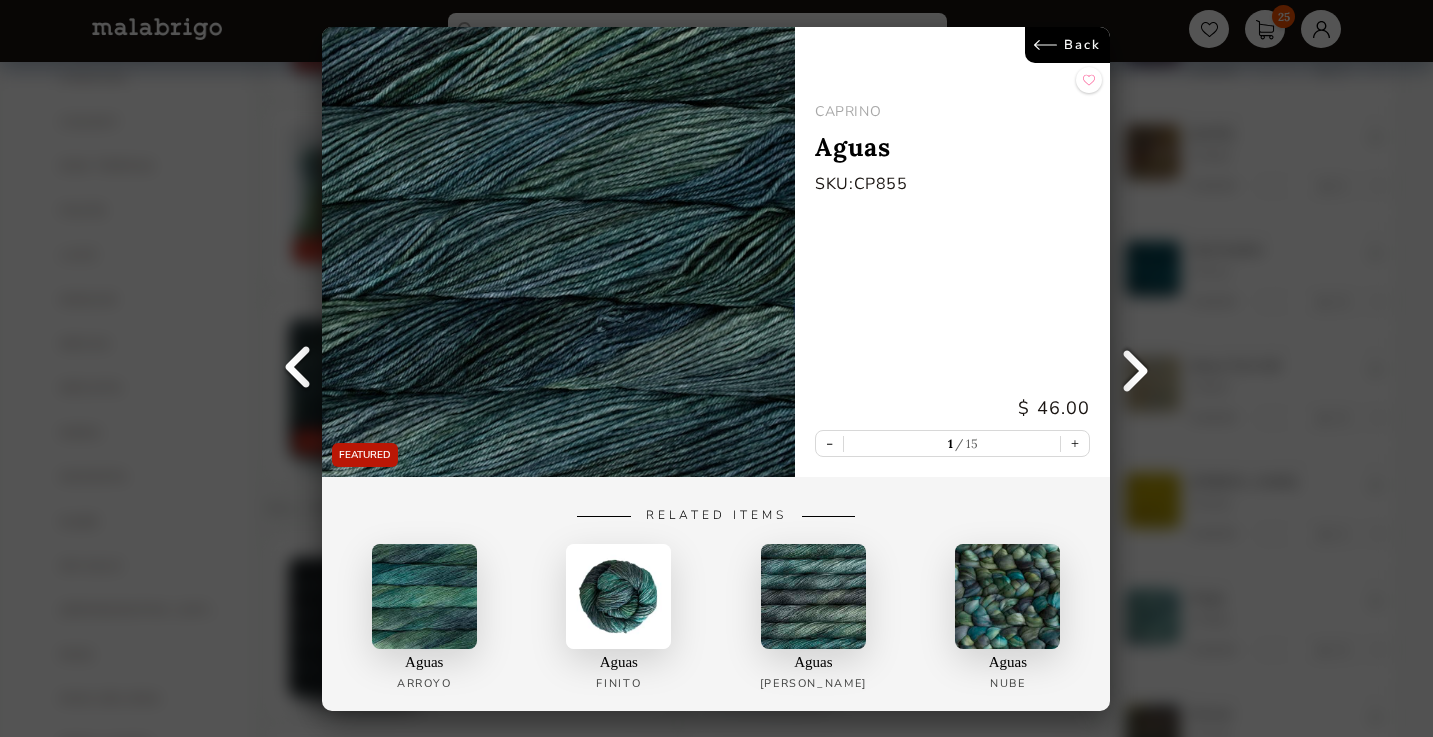 click on "Back" at bounding box center (1068, 45) 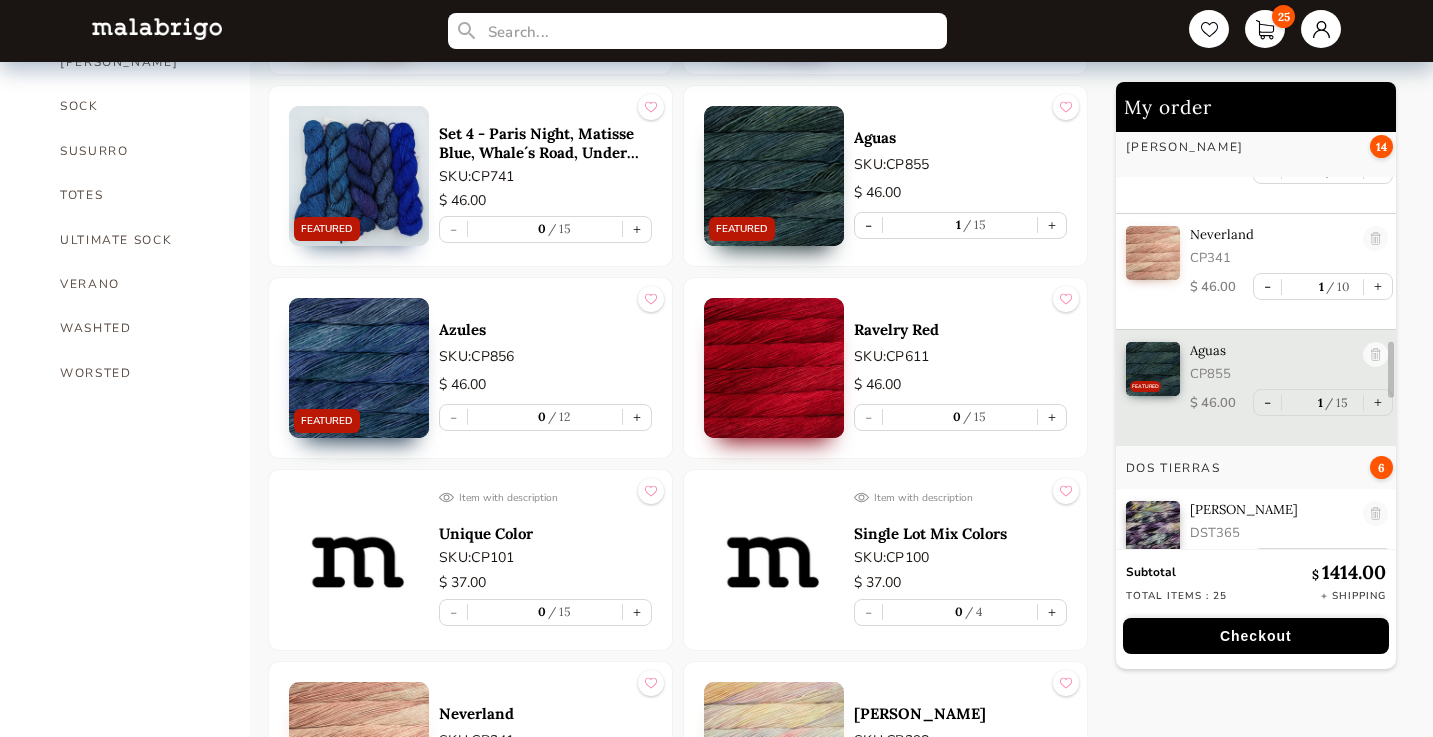 scroll, scrollTop: 1569, scrollLeft: 0, axis: vertical 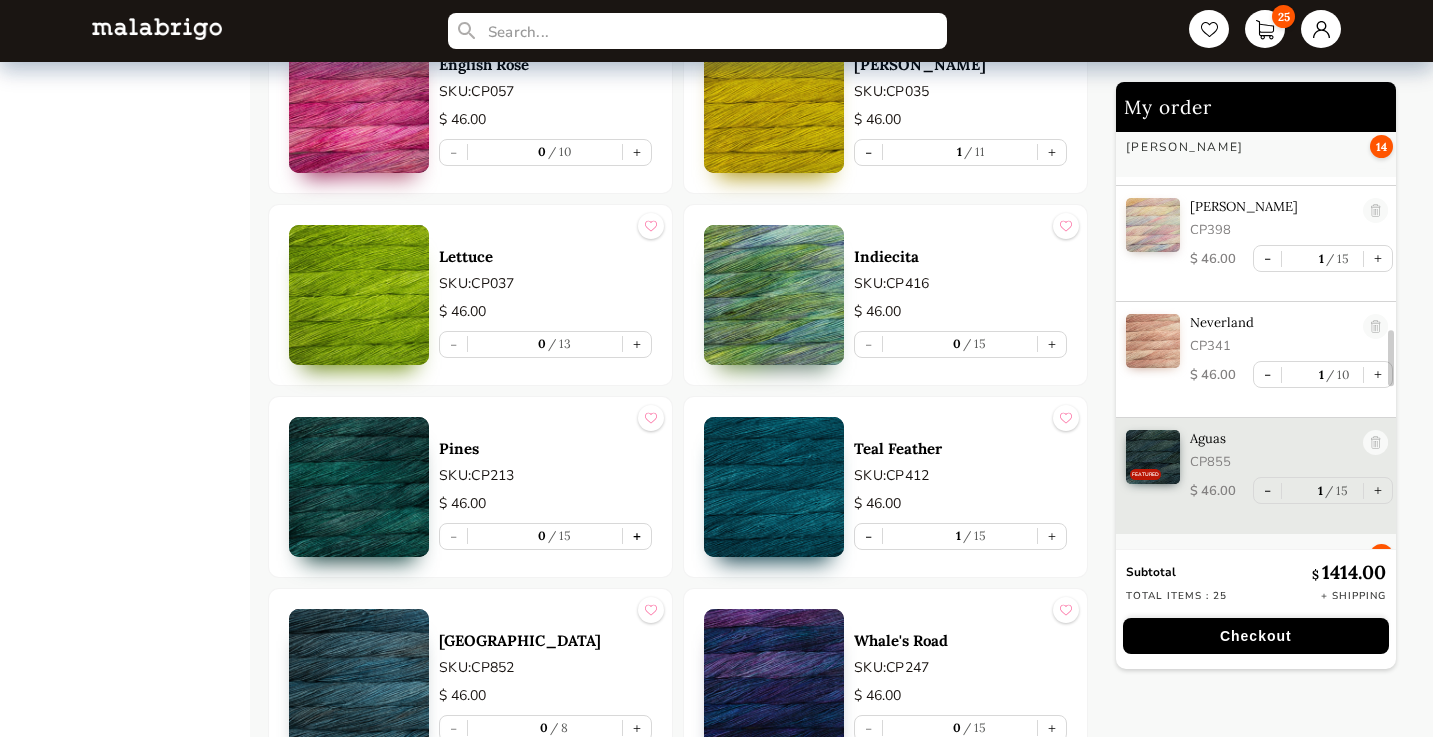 click on "+" at bounding box center (637, 536) 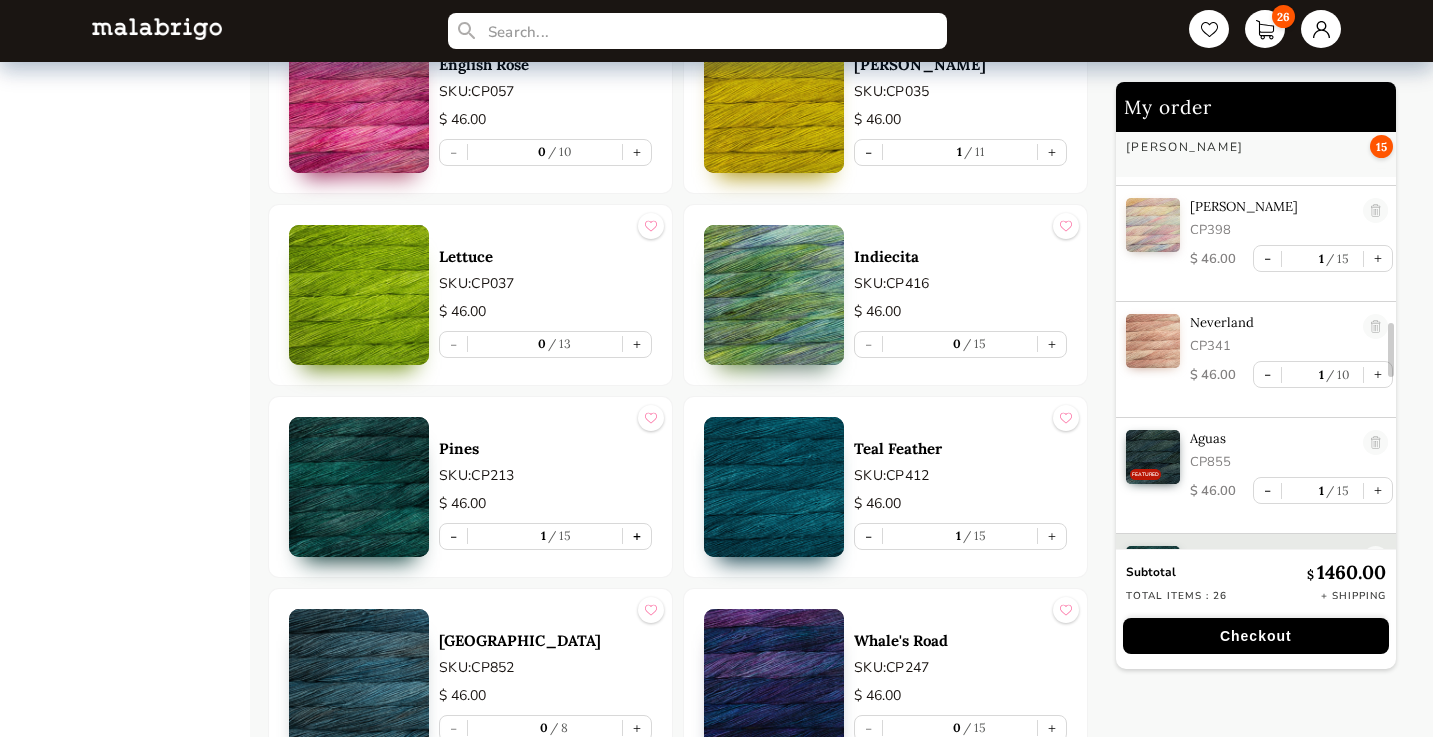scroll, scrollTop: 1627, scrollLeft: 0, axis: vertical 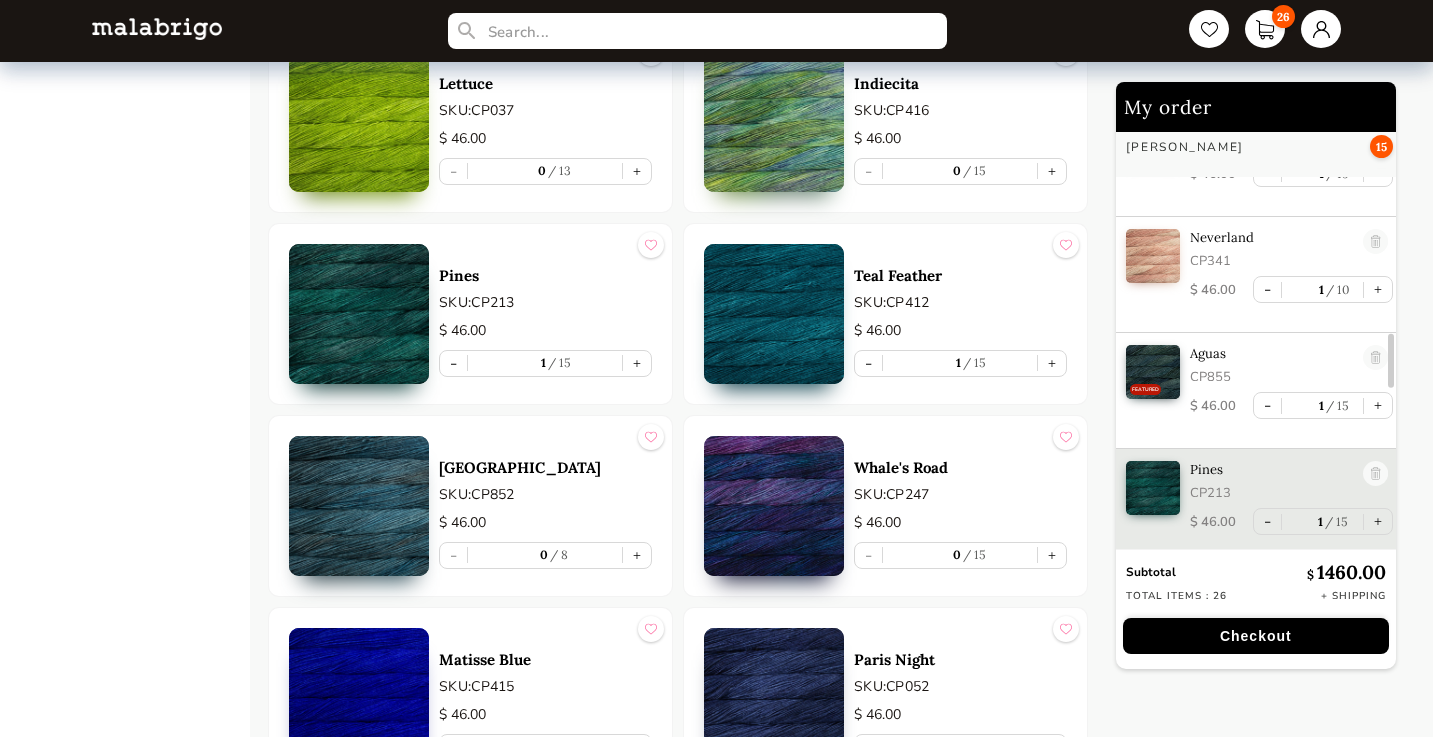 click at bounding box center [359, 506] 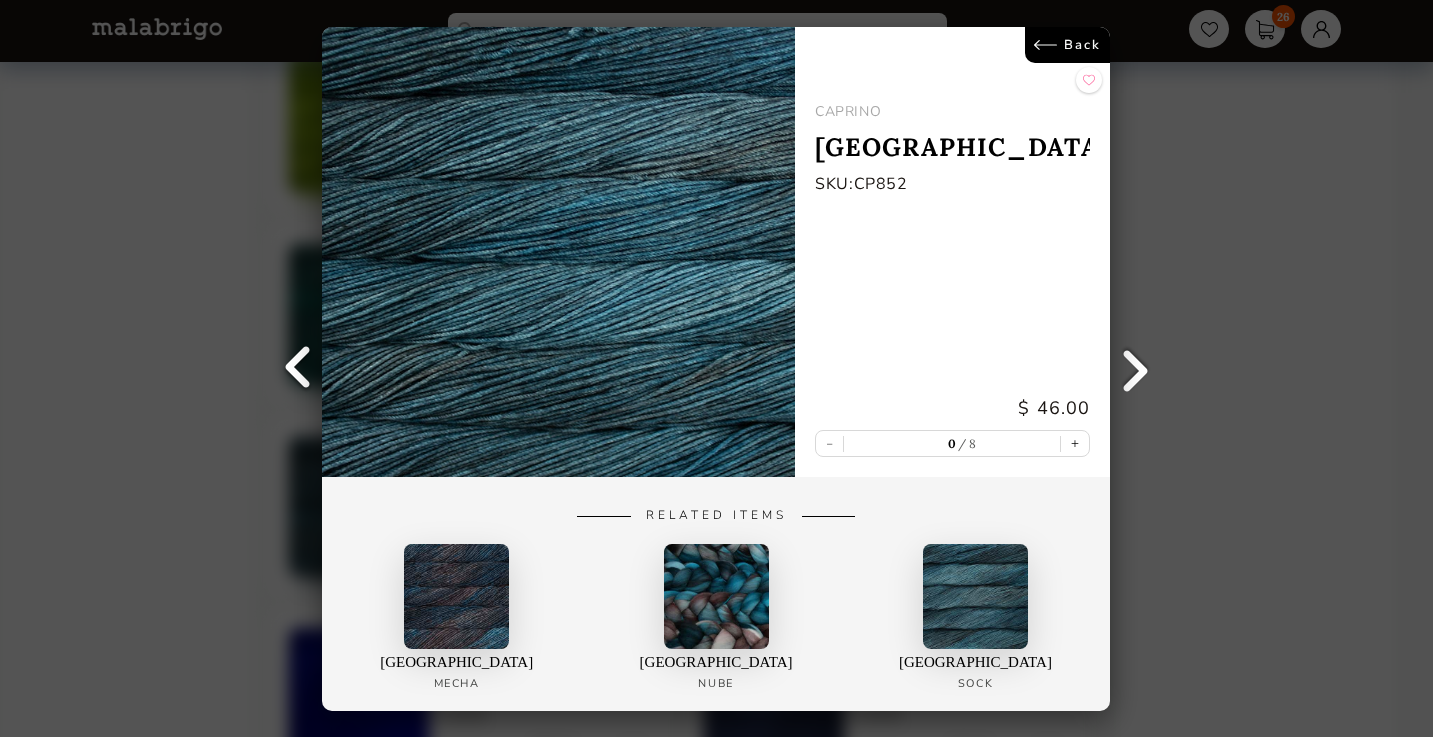click on "Back" at bounding box center (1068, 45) 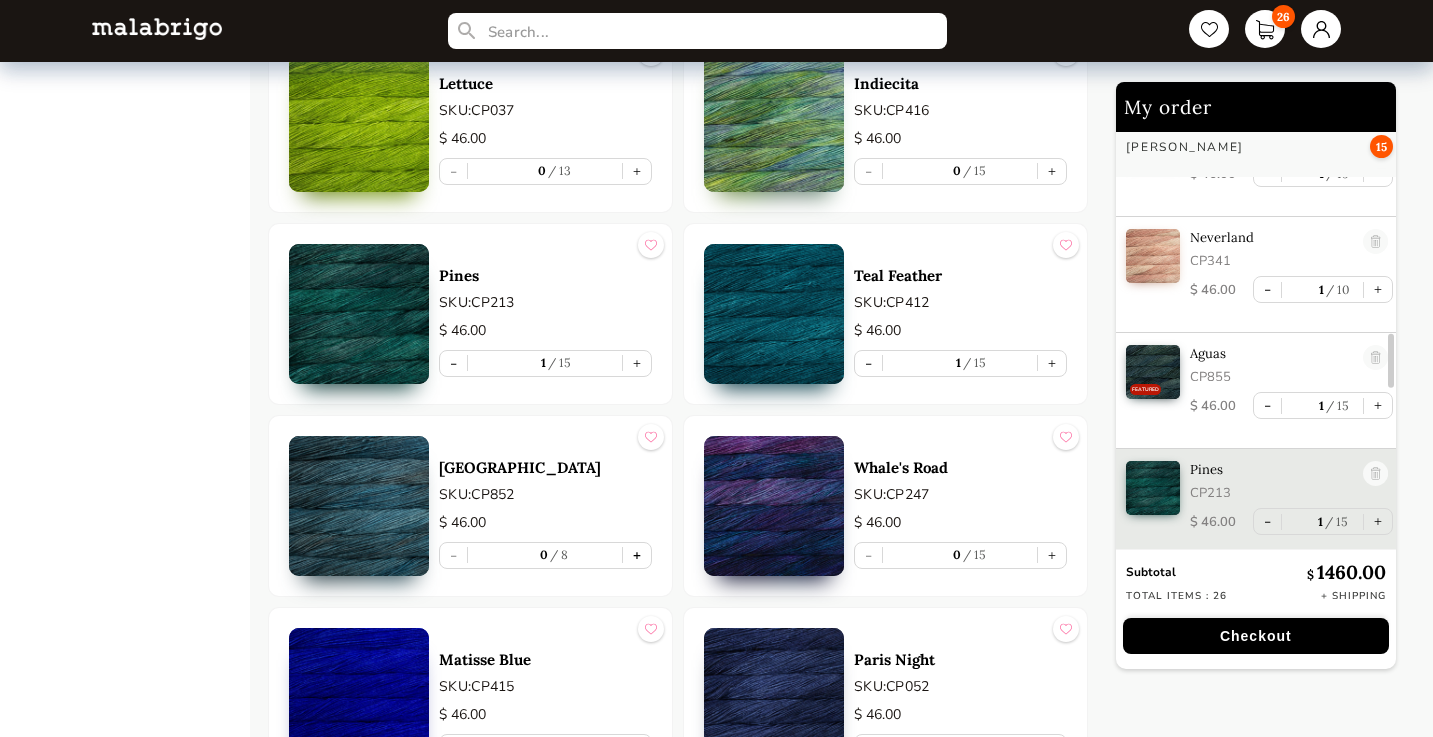 click on "+" at bounding box center (637, 555) 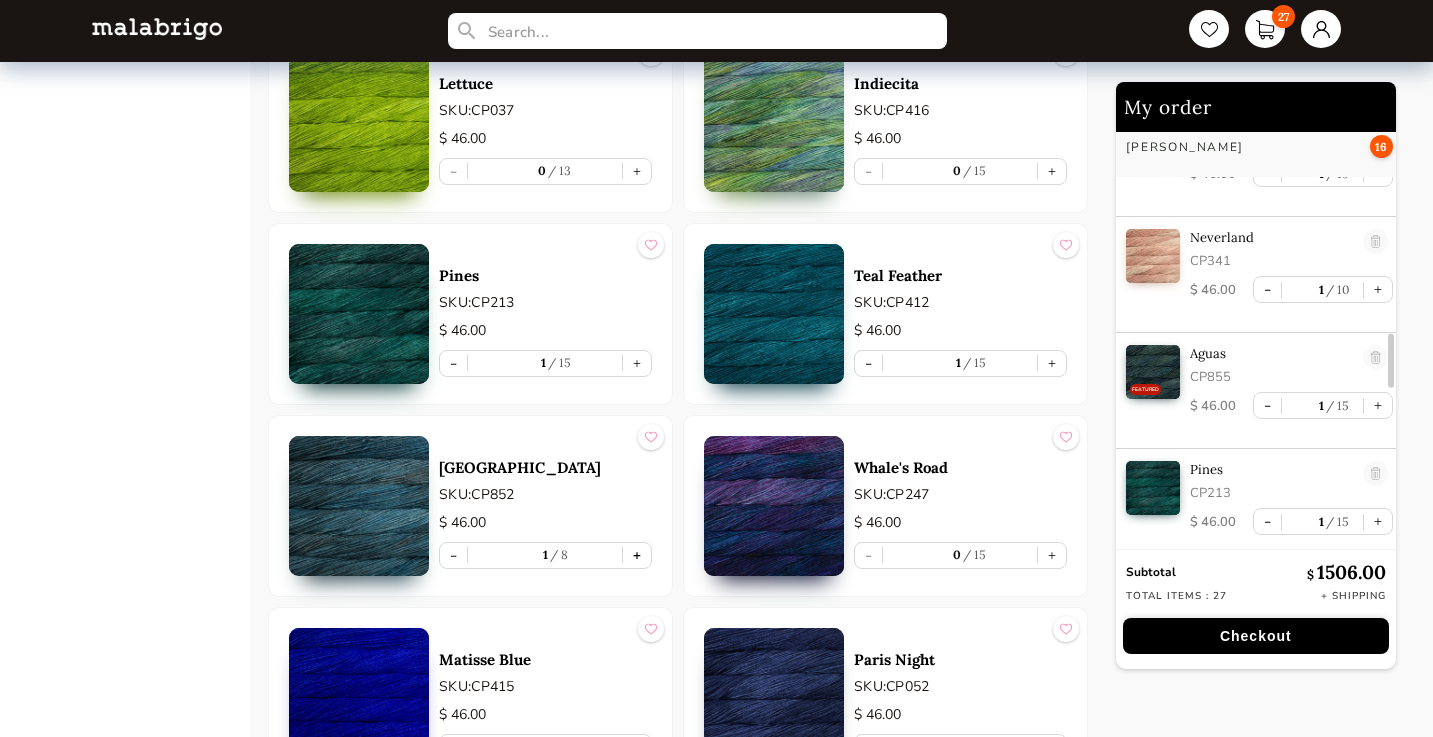 type on "1" 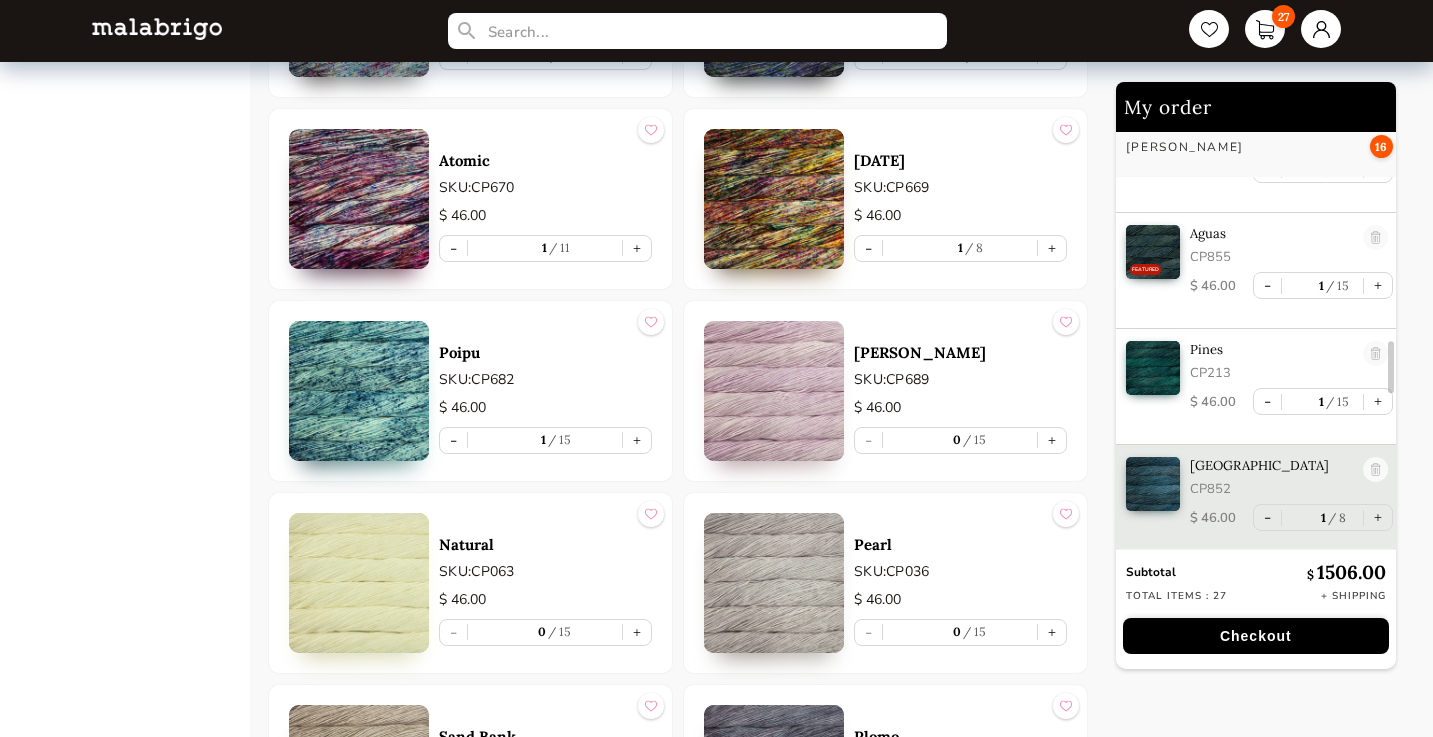 scroll, scrollTop: 5194, scrollLeft: 0, axis: vertical 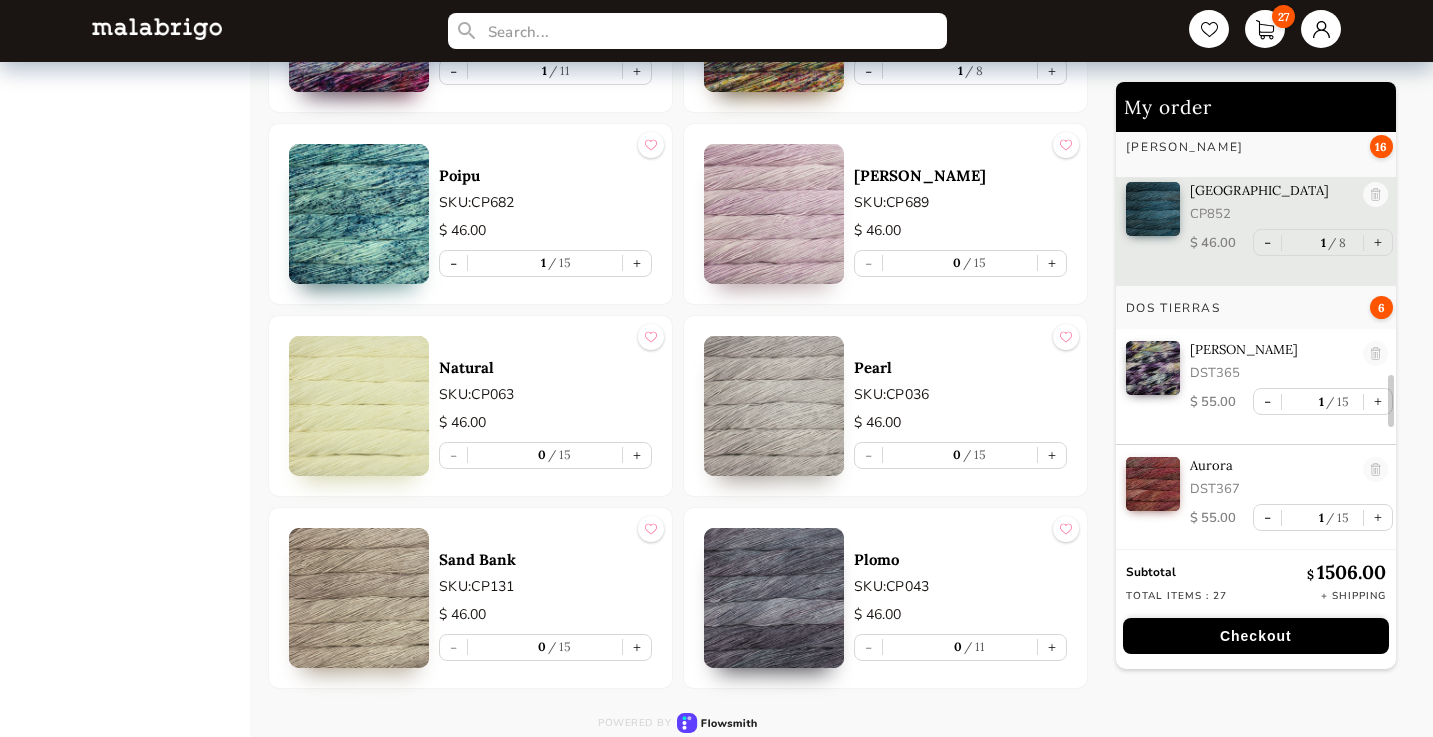click on "Checkout" at bounding box center (1256, 636) 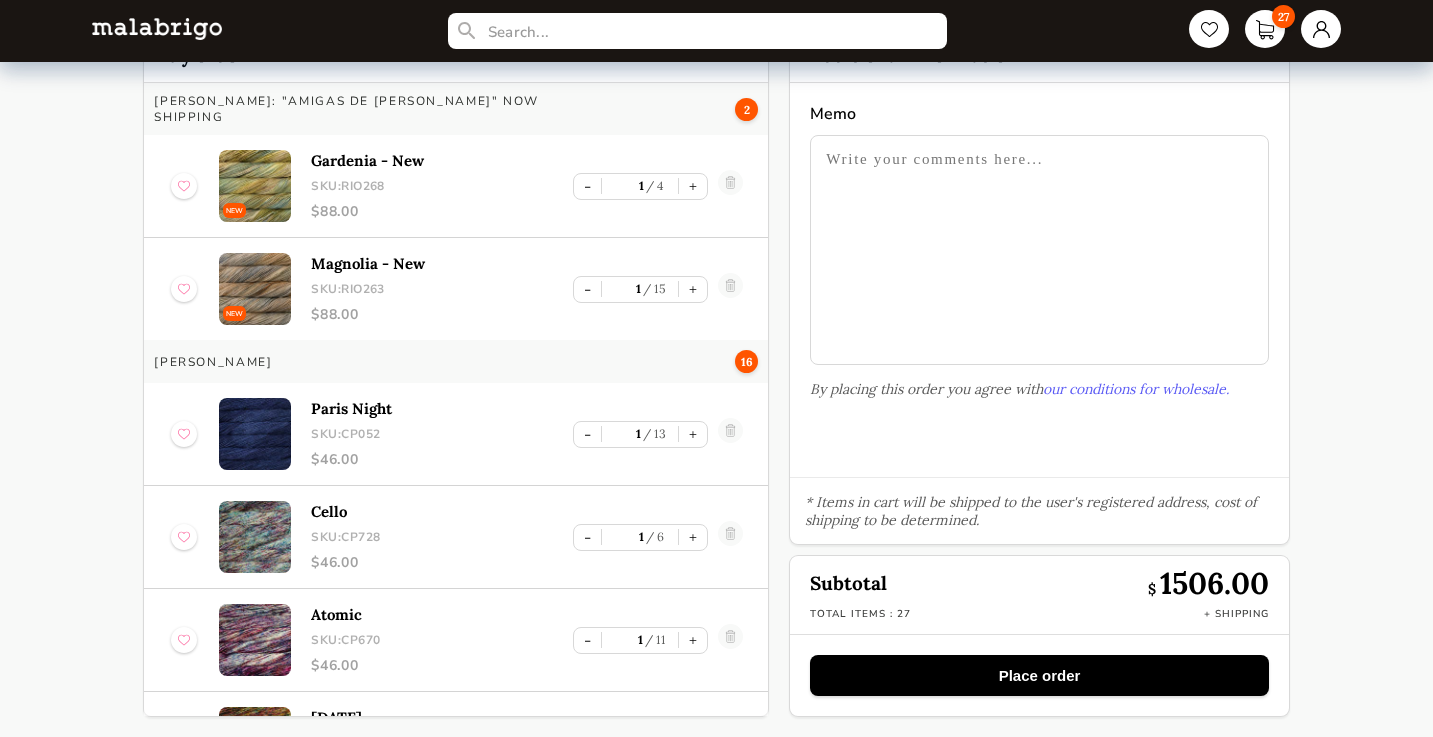 scroll, scrollTop: 83, scrollLeft: 0, axis: vertical 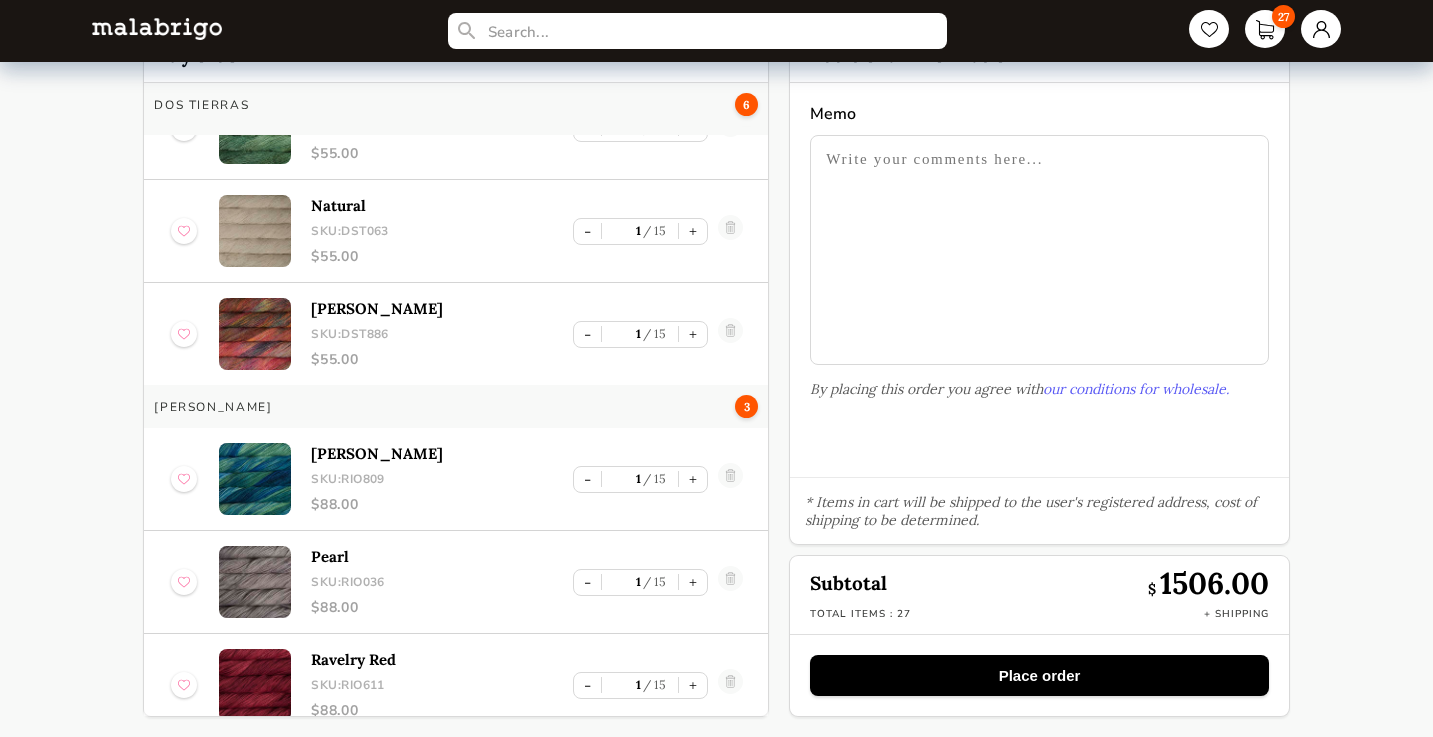 click at bounding box center (1039, 250) 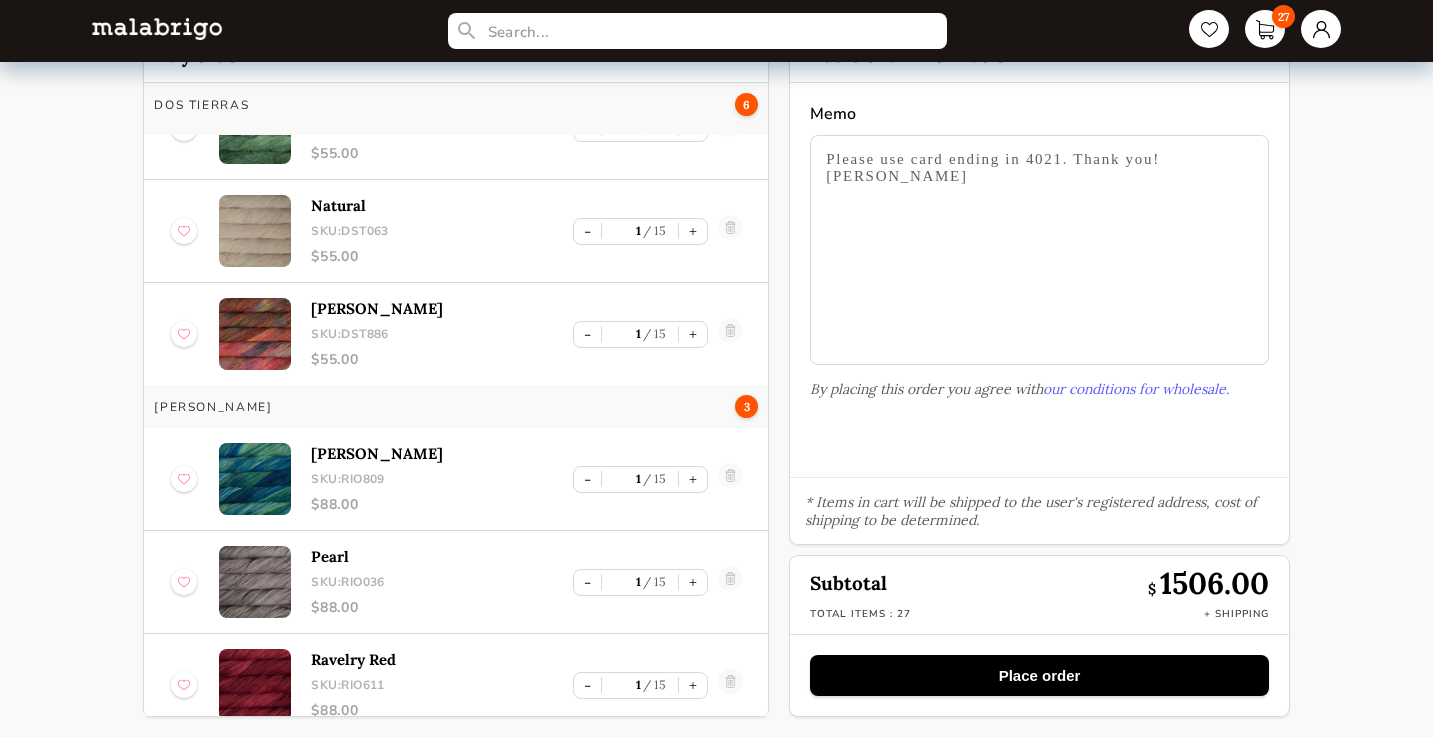 type on "Please use card ending in 4021. Thank you! [PERSON_NAME]" 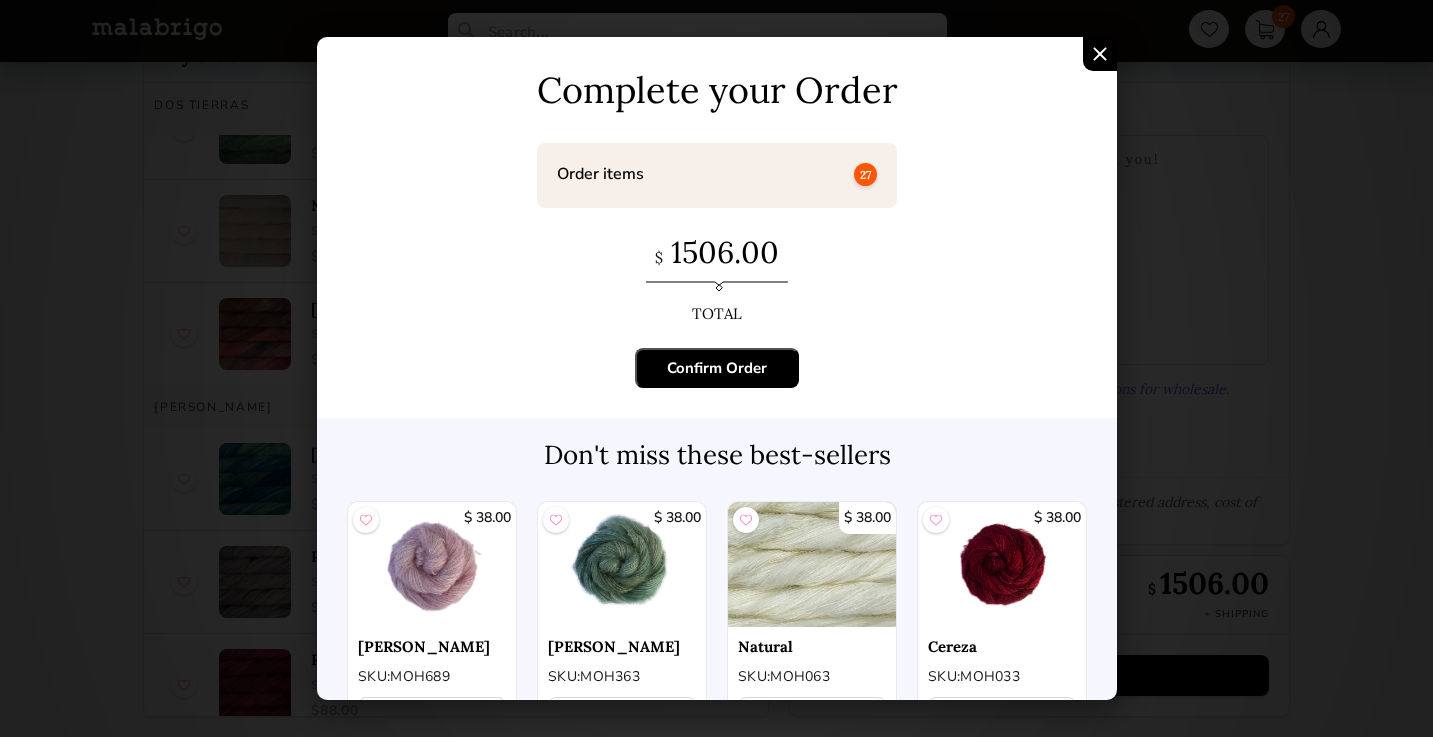 scroll, scrollTop: 0, scrollLeft: 0, axis: both 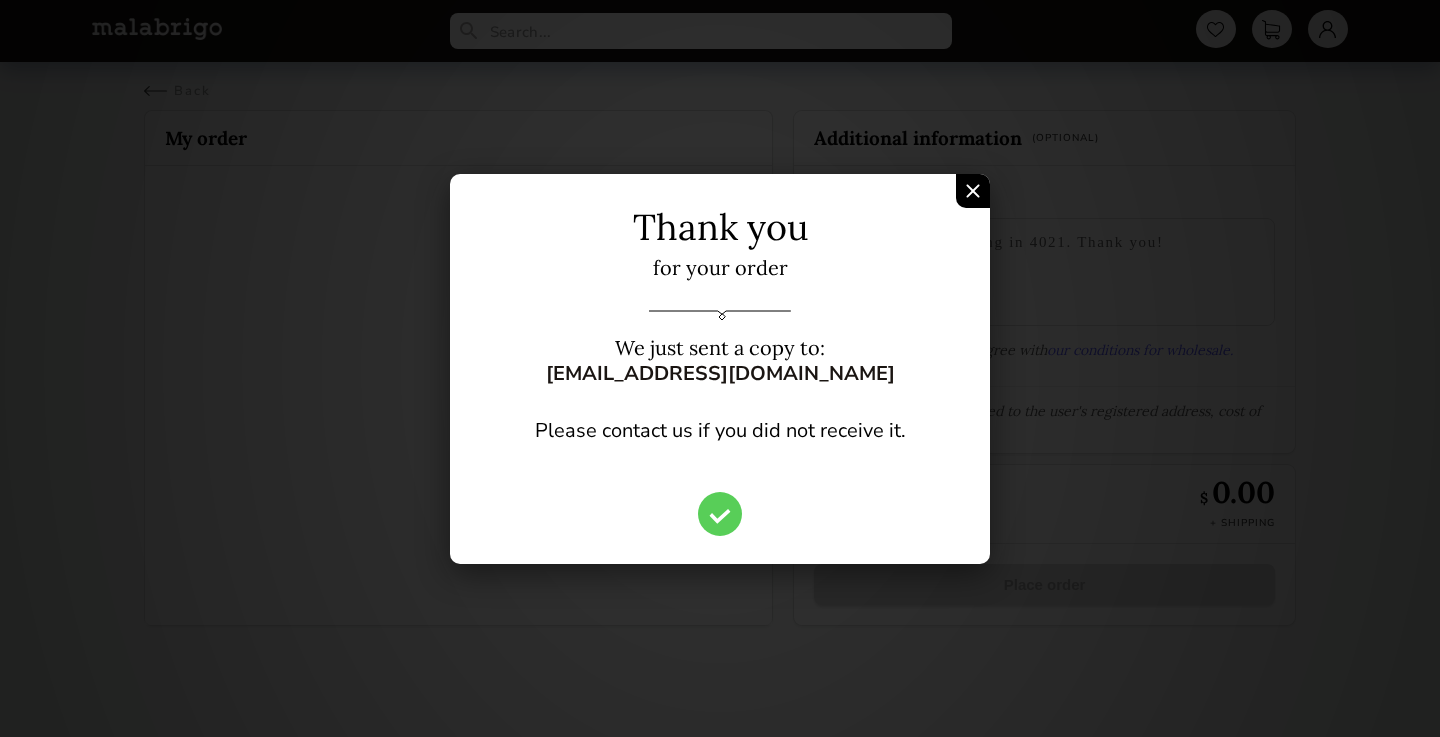 click at bounding box center (973, 191) 